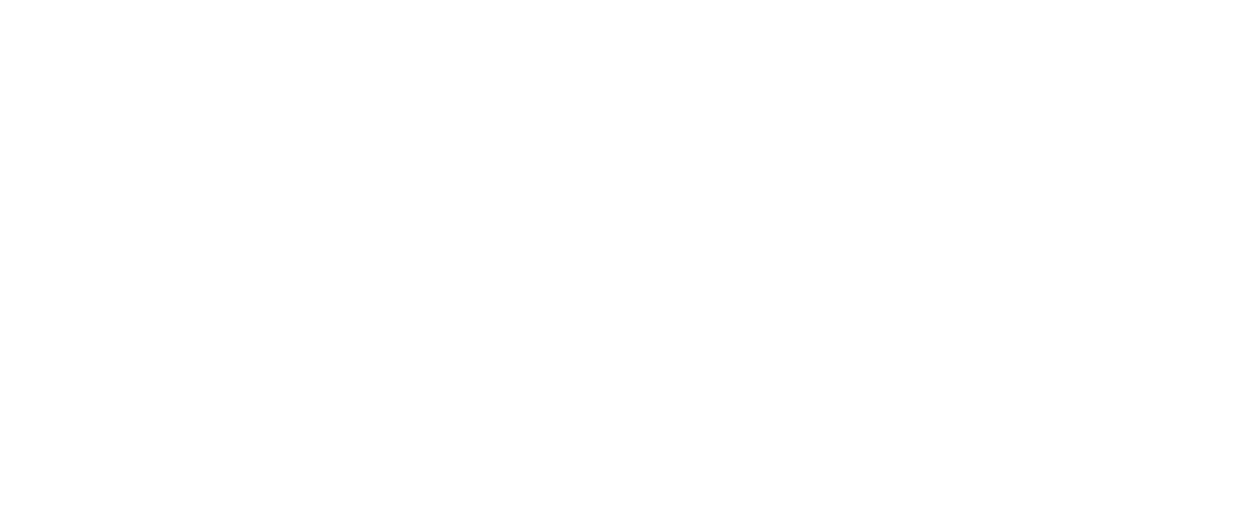 scroll, scrollTop: 0, scrollLeft: 0, axis: both 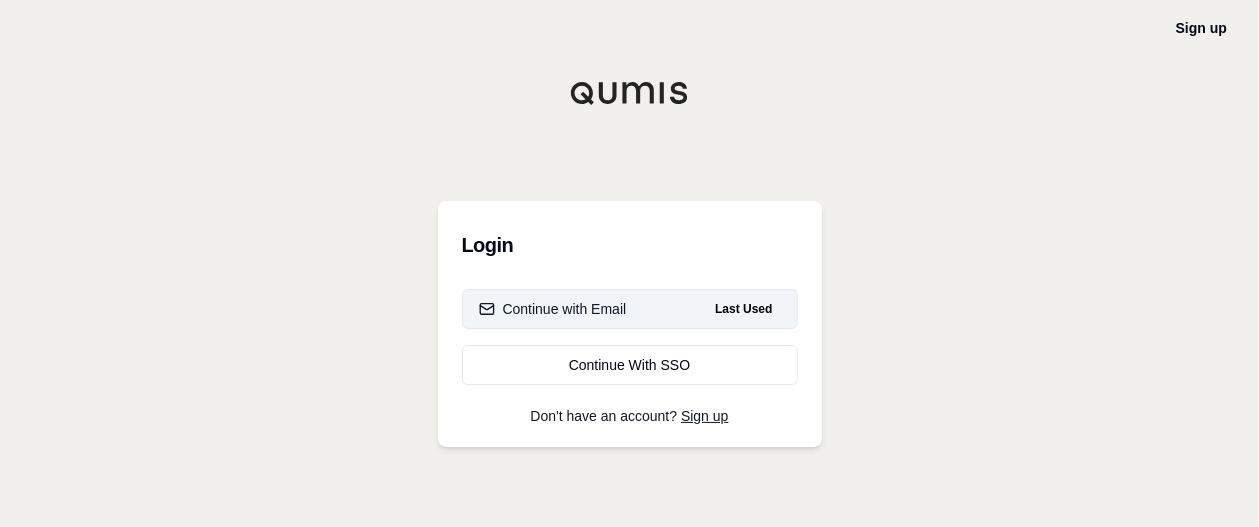 click on "Continue with Email" at bounding box center (553, 309) 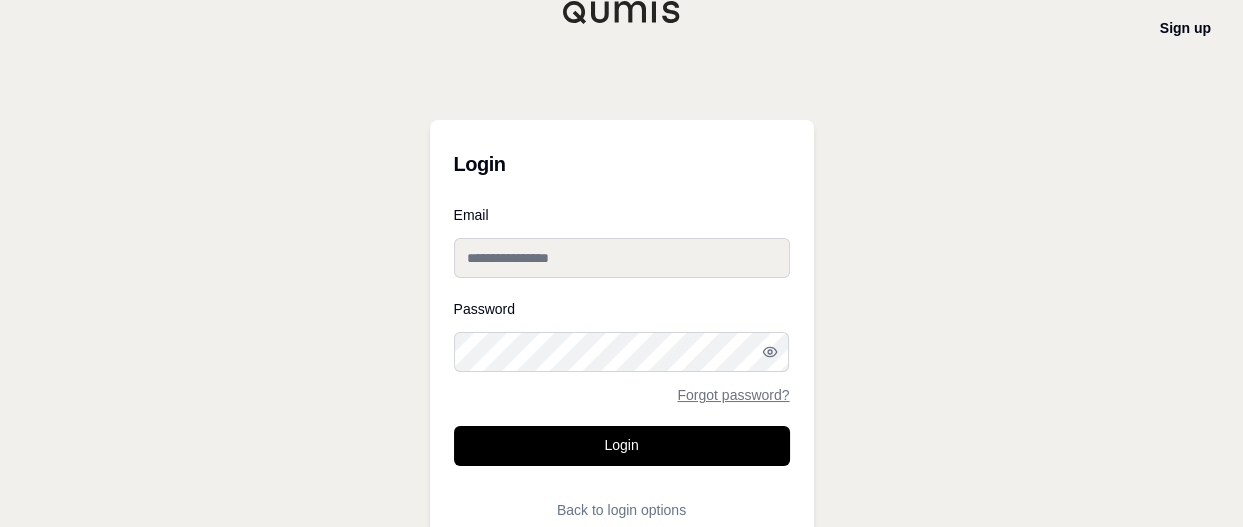 click on "Email" at bounding box center [622, 258] 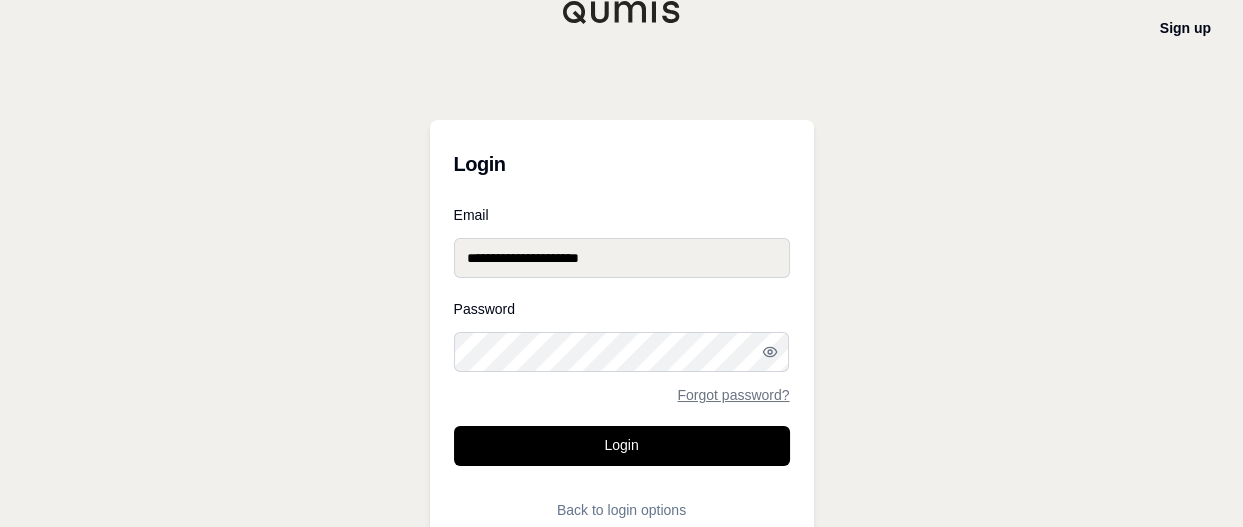 click on "Login" at bounding box center (622, 446) 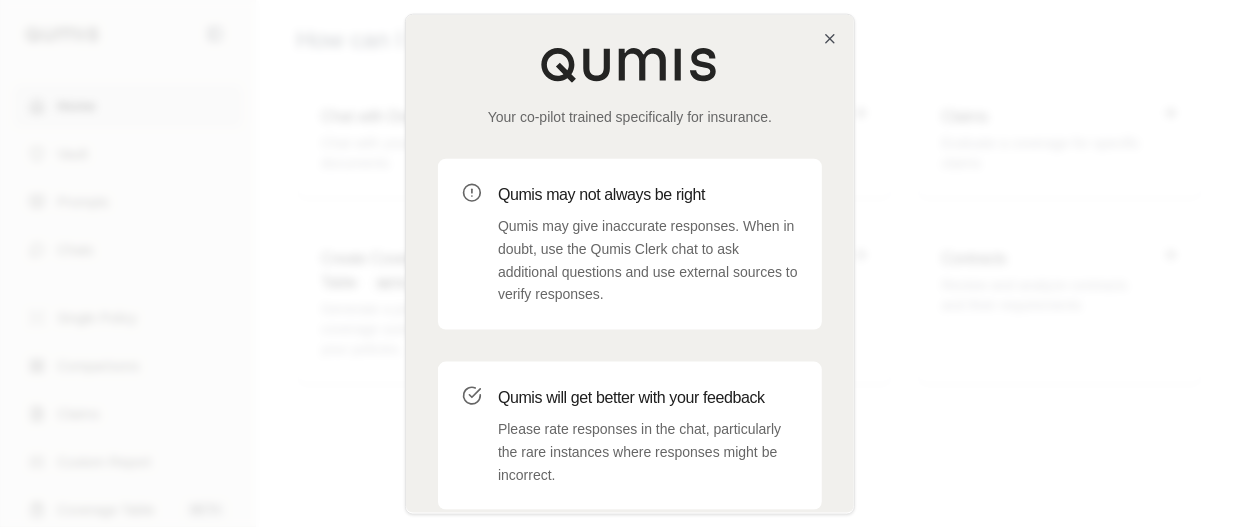 type 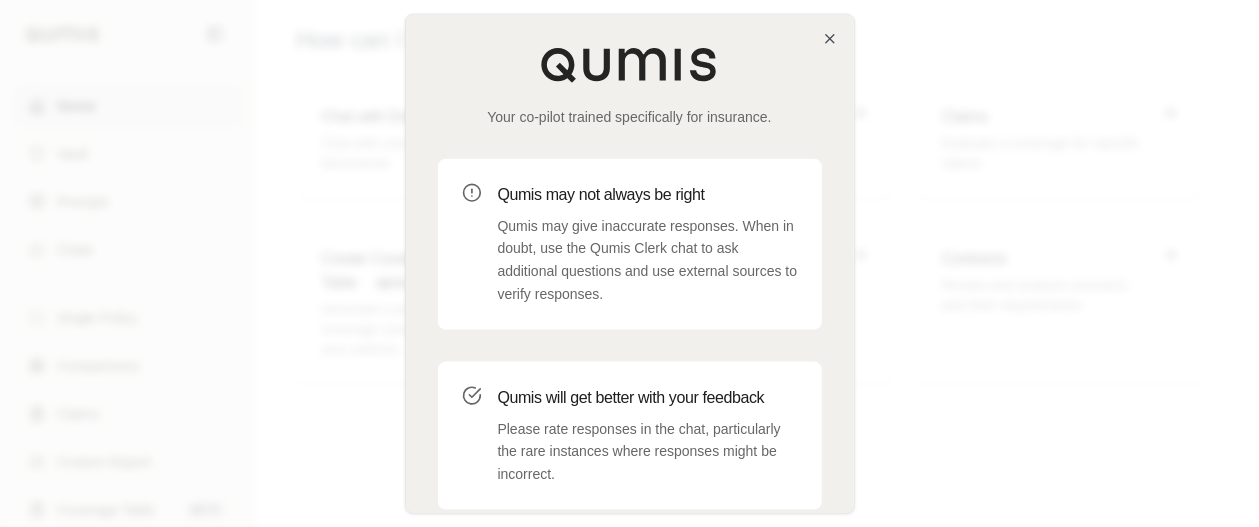 click on "Qumis may give inaccurate responses. When in doubt, use the Qumis Clerk chat to ask additional questions and use external sources to verify responses." at bounding box center (648, 259) 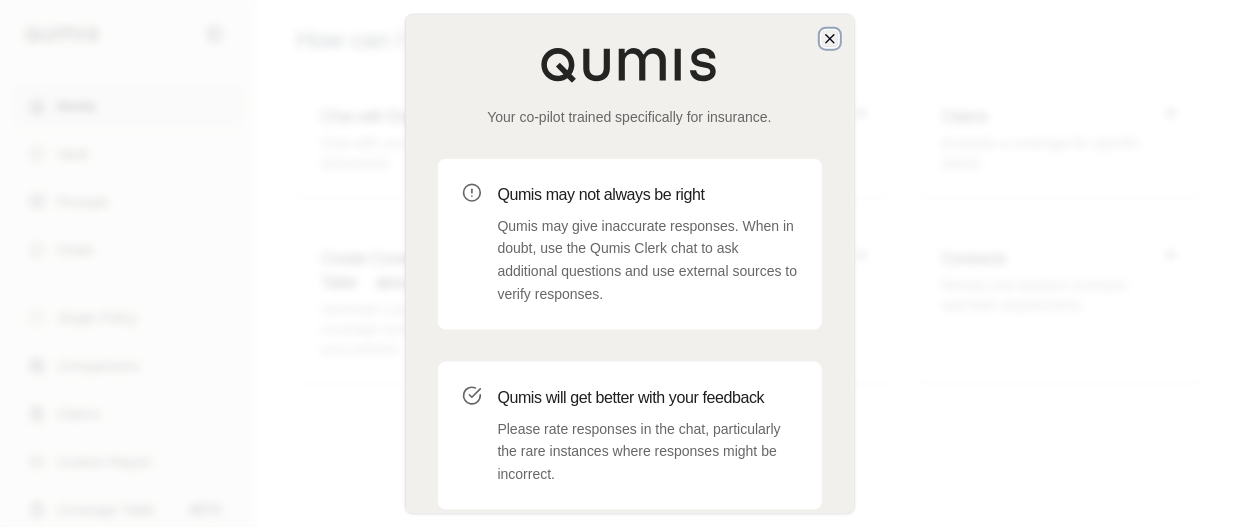 click 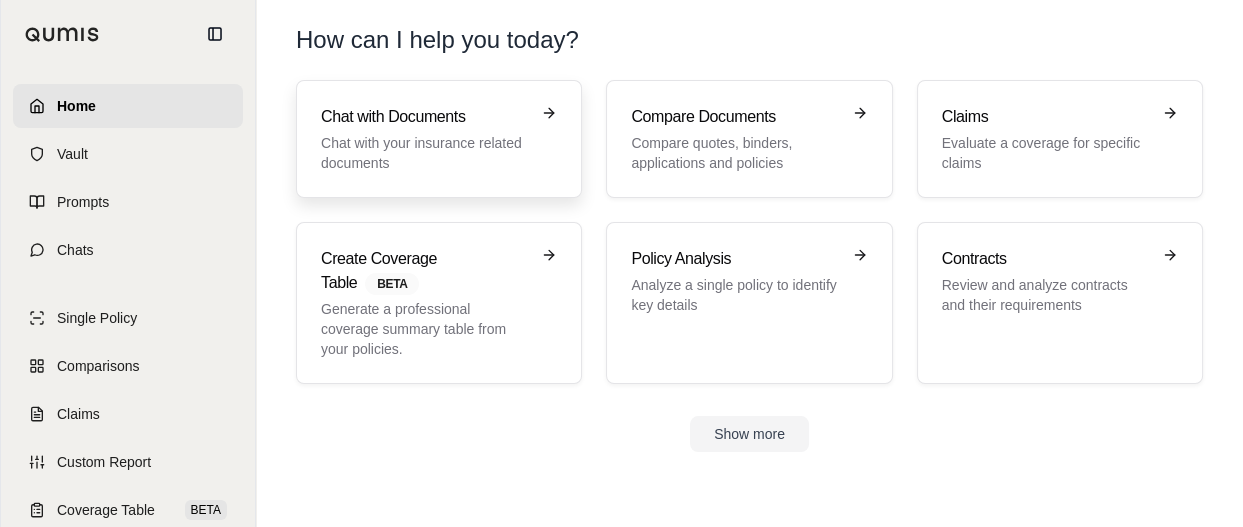 click on "Chat with your insurance related documents" at bounding box center (425, 153) 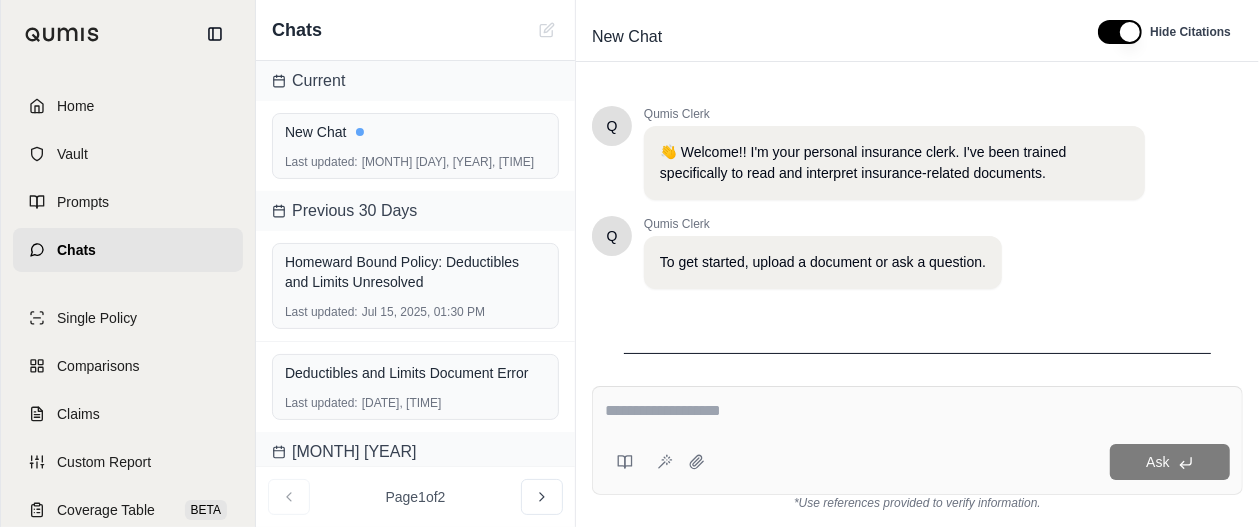 click at bounding box center (917, 357) 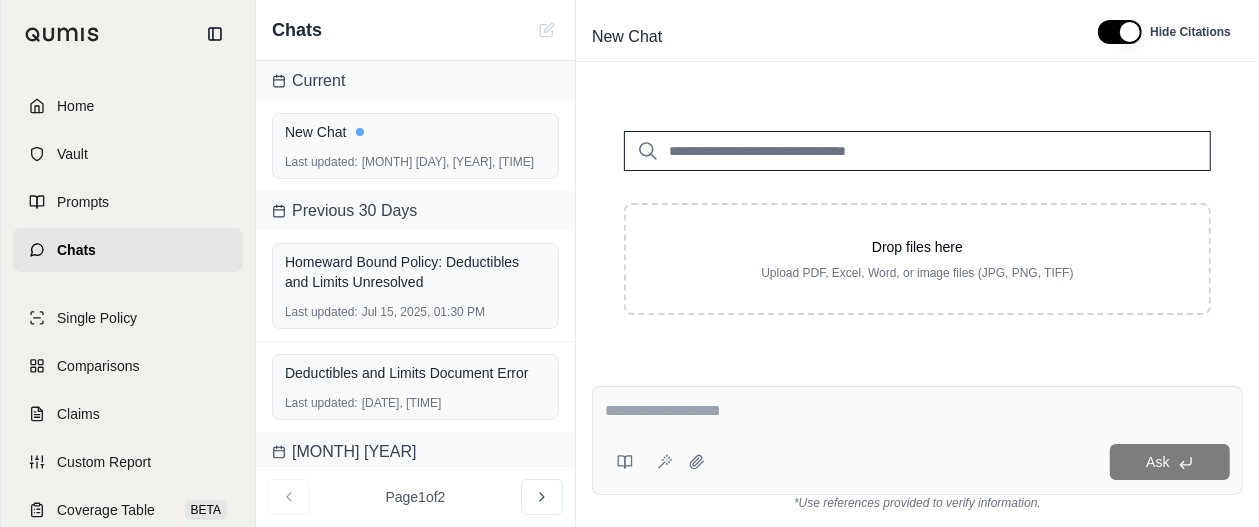 scroll, scrollTop: 229, scrollLeft: 0, axis: vertical 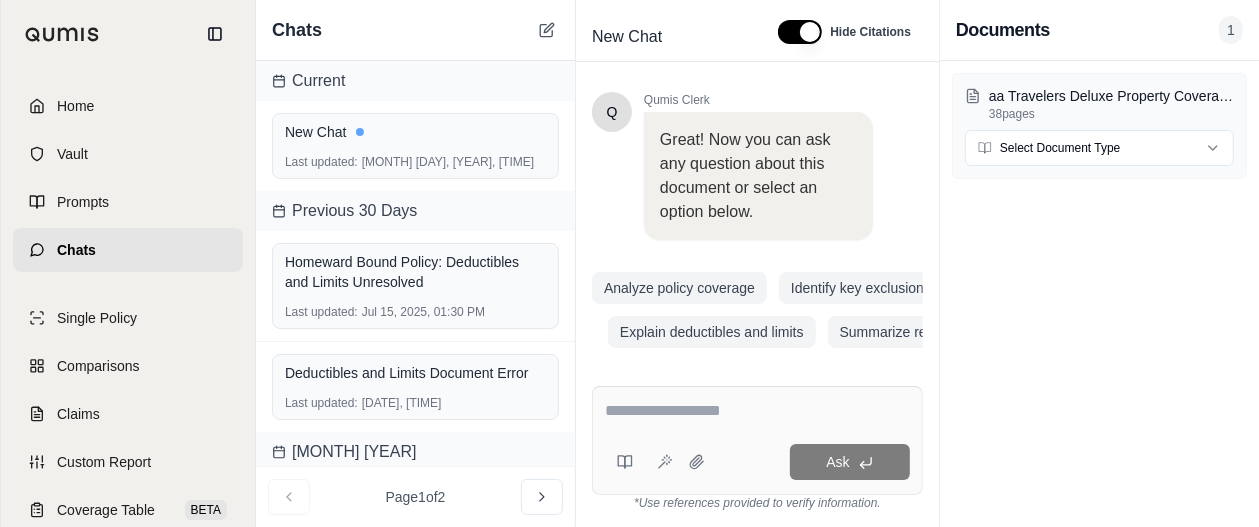 click at bounding box center (757, 411) 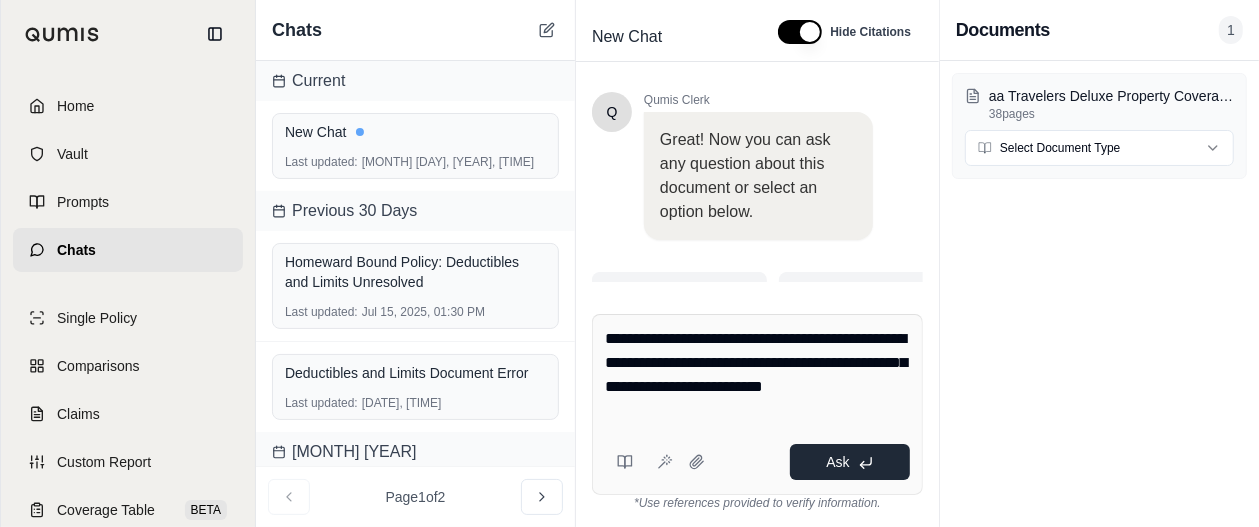 type on "**********" 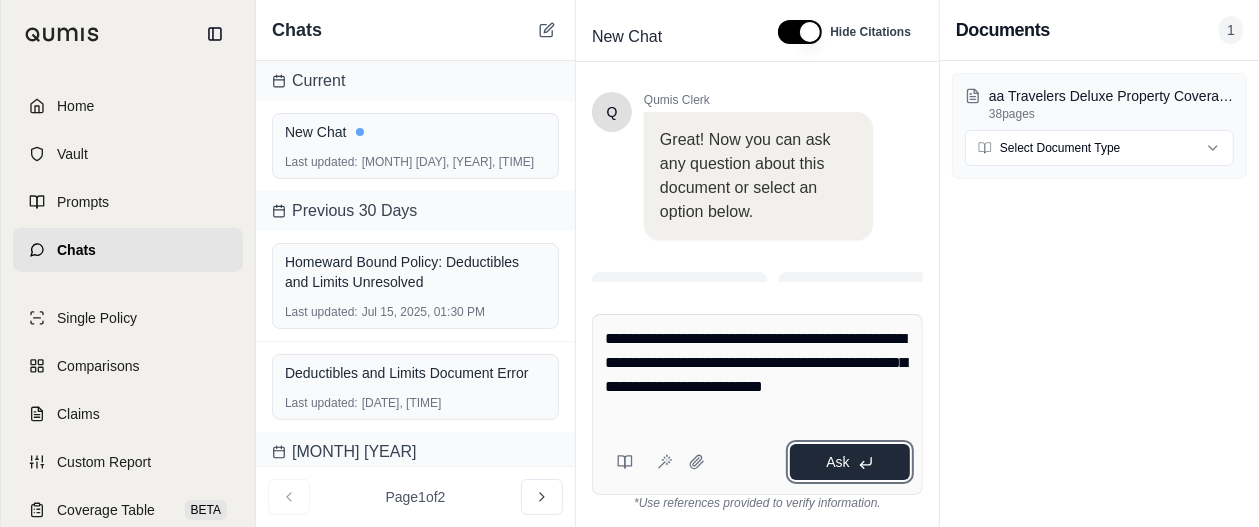click on "Ask" at bounding box center [837, 462] 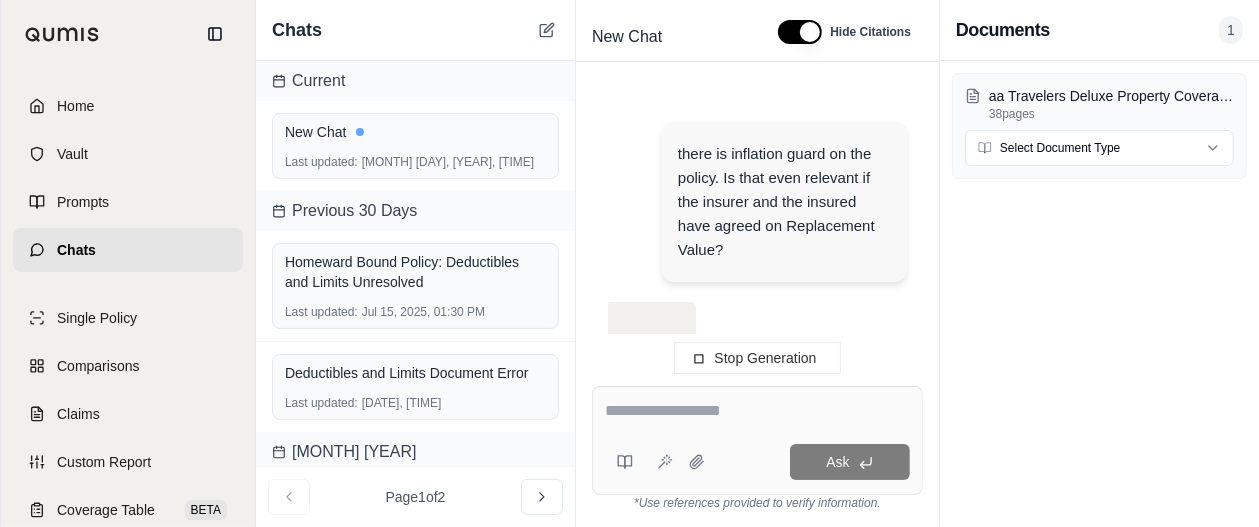 scroll, scrollTop: 78, scrollLeft: 0, axis: vertical 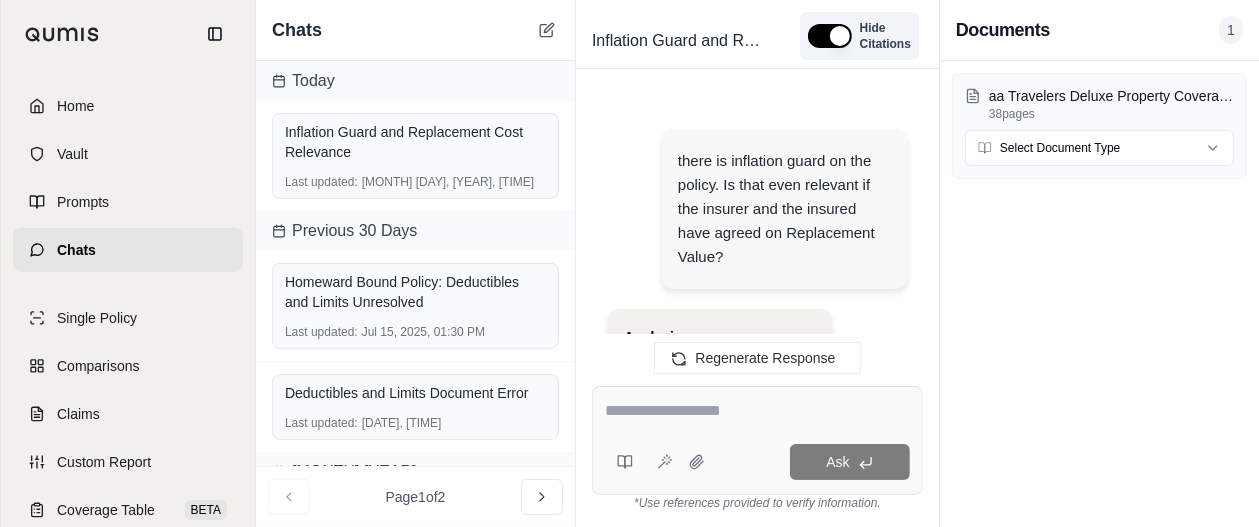 click at bounding box center (830, 36) 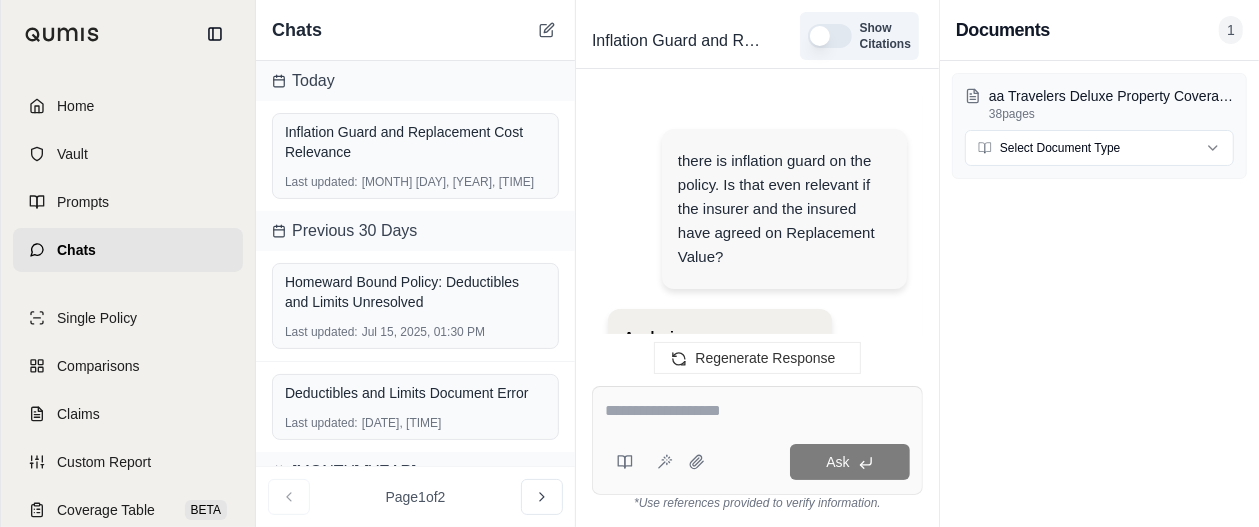 click at bounding box center [830, 36] 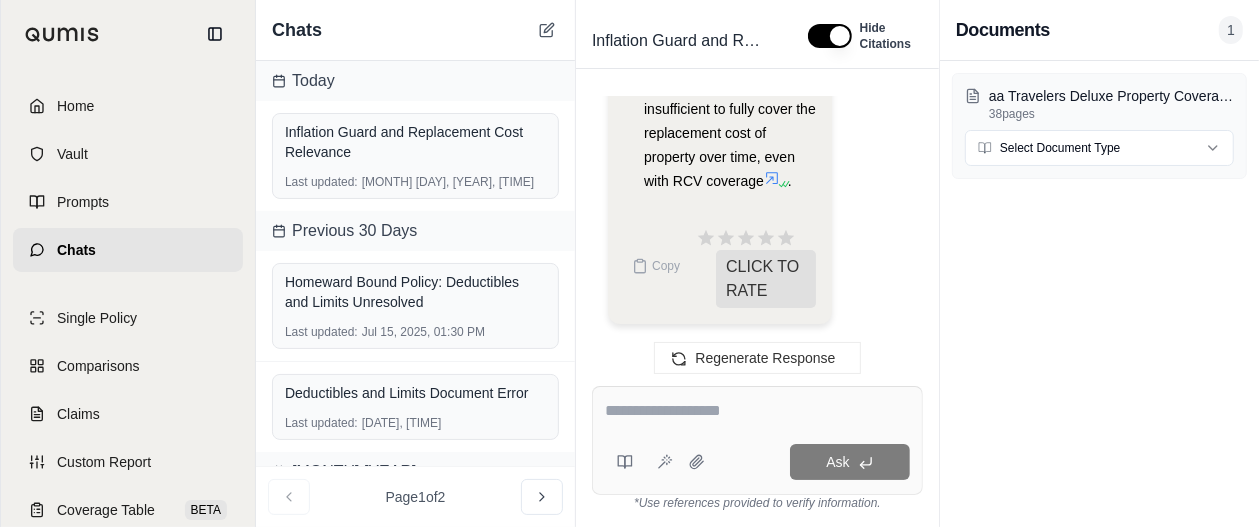 scroll, scrollTop: 4214, scrollLeft: 0, axis: vertical 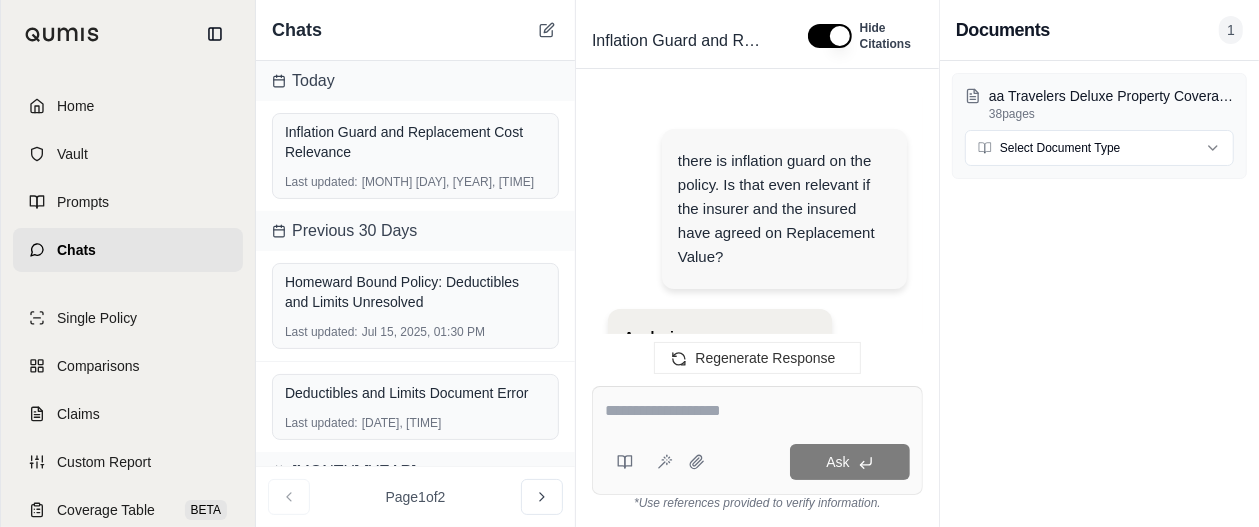 drag, startPoint x: 764, startPoint y: 179, endPoint x: 629, endPoint y: 321, distance: 195.9311 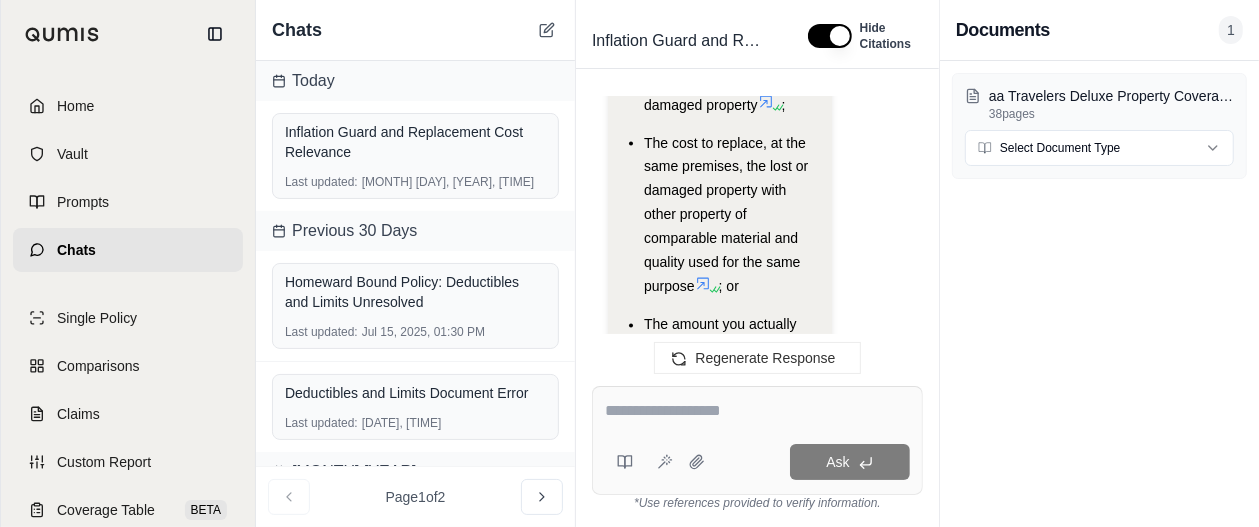 scroll, scrollTop: 1992, scrollLeft: 0, axis: vertical 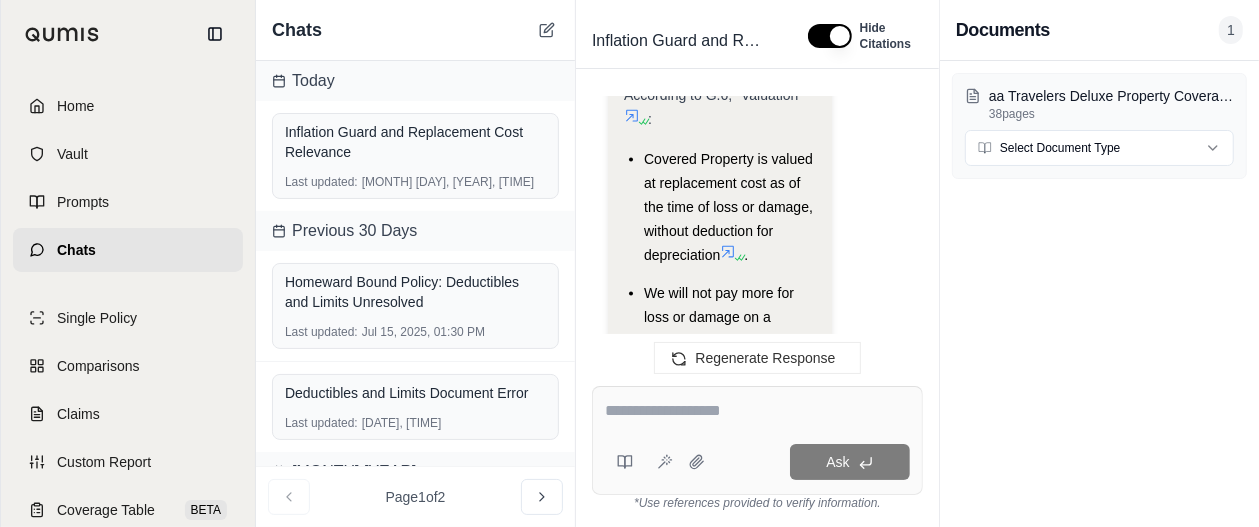 click on "Covered Property is valued at replacement cost as of the time of loss or damage, without deduction for depreciation  ." at bounding box center [730, 207] 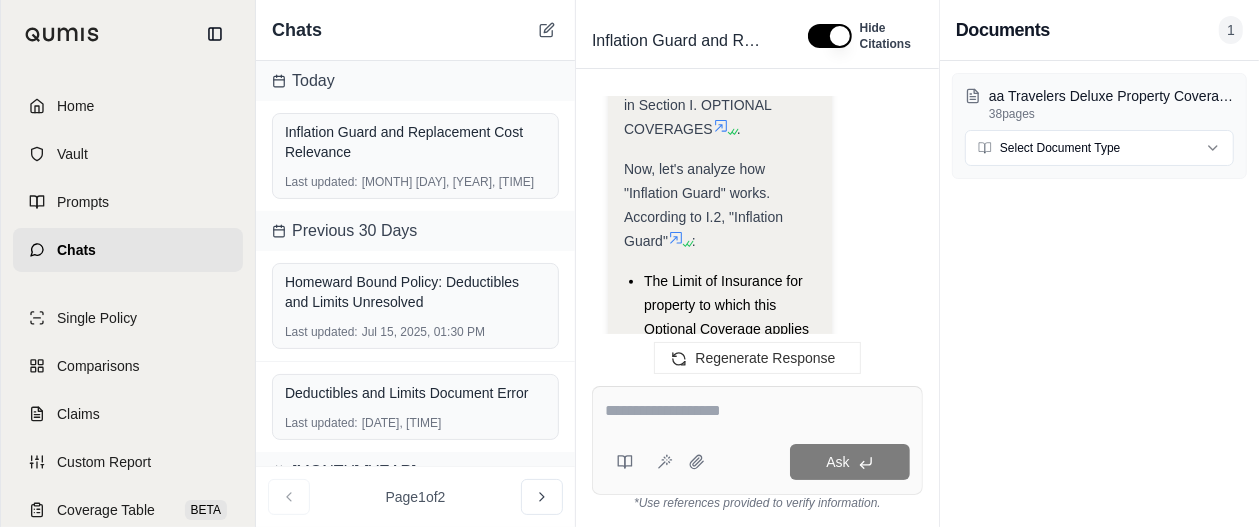 scroll, scrollTop: 1069, scrollLeft: 0, axis: vertical 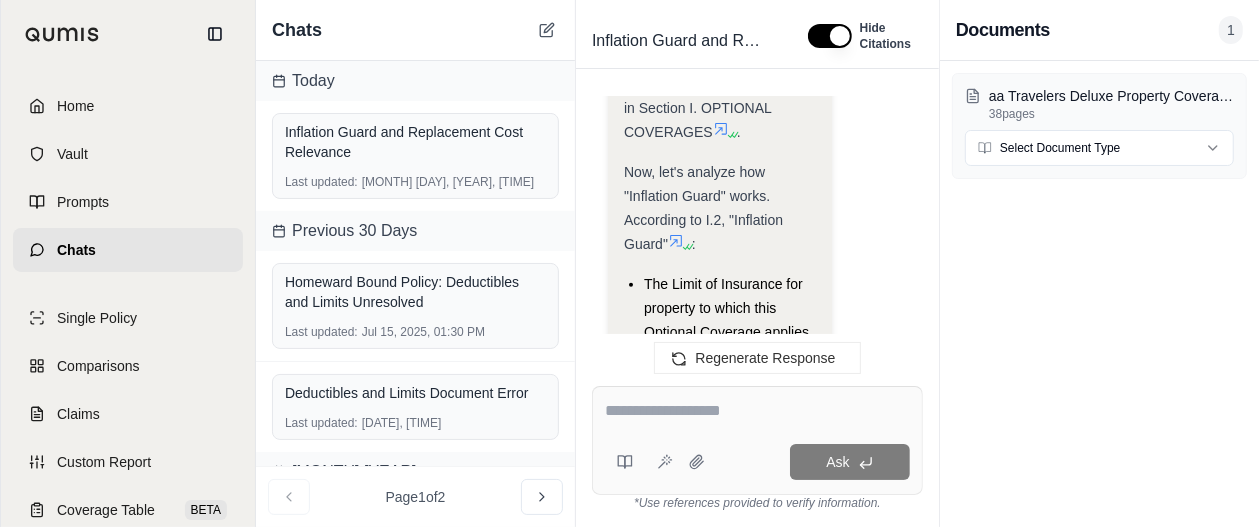 click 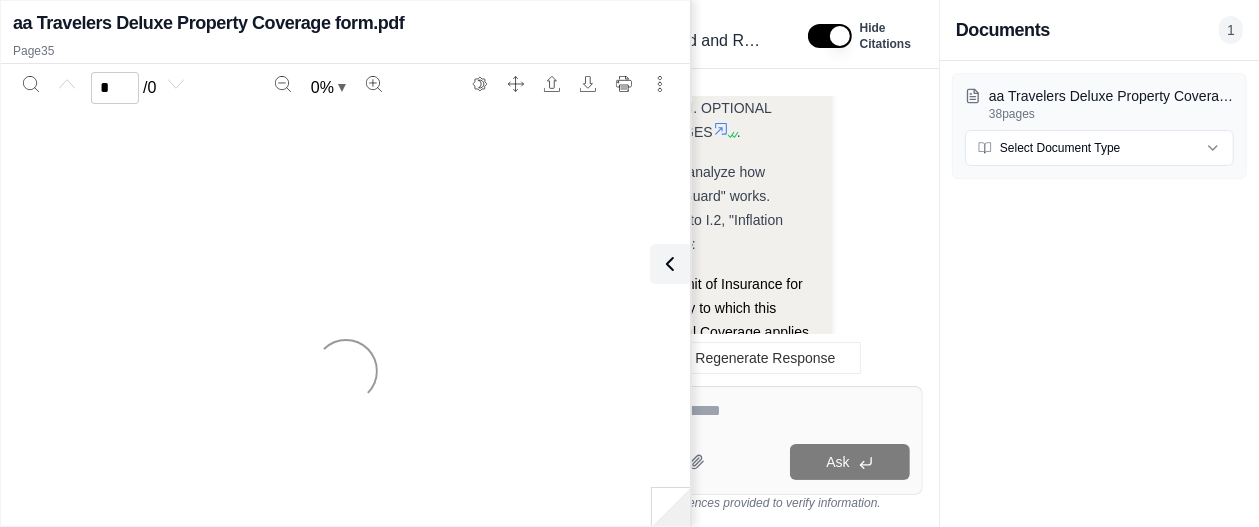 scroll, scrollTop: 4214, scrollLeft: 0, axis: vertical 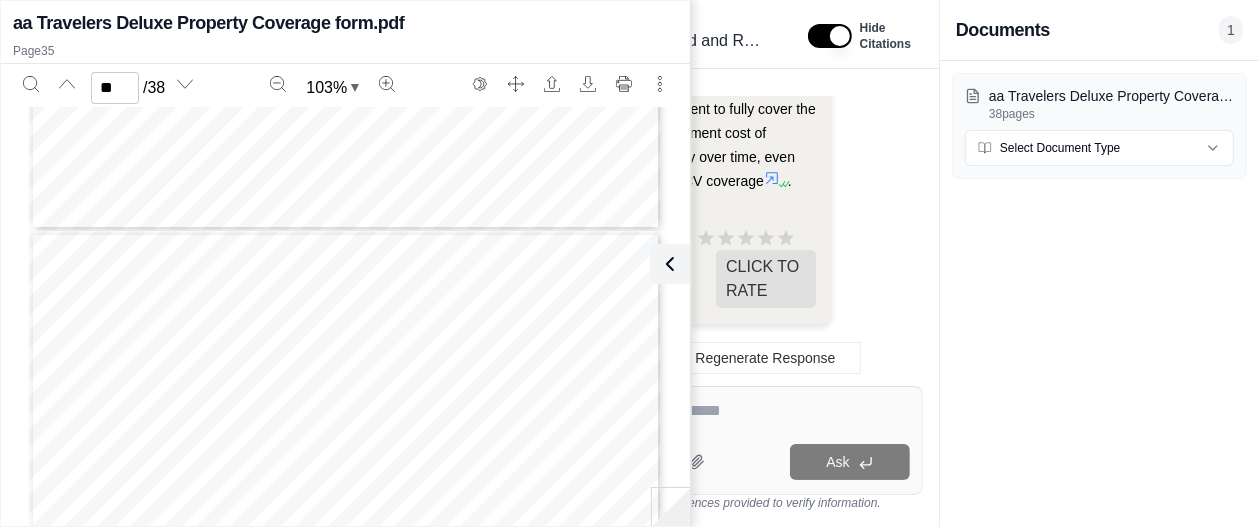 type on "**" 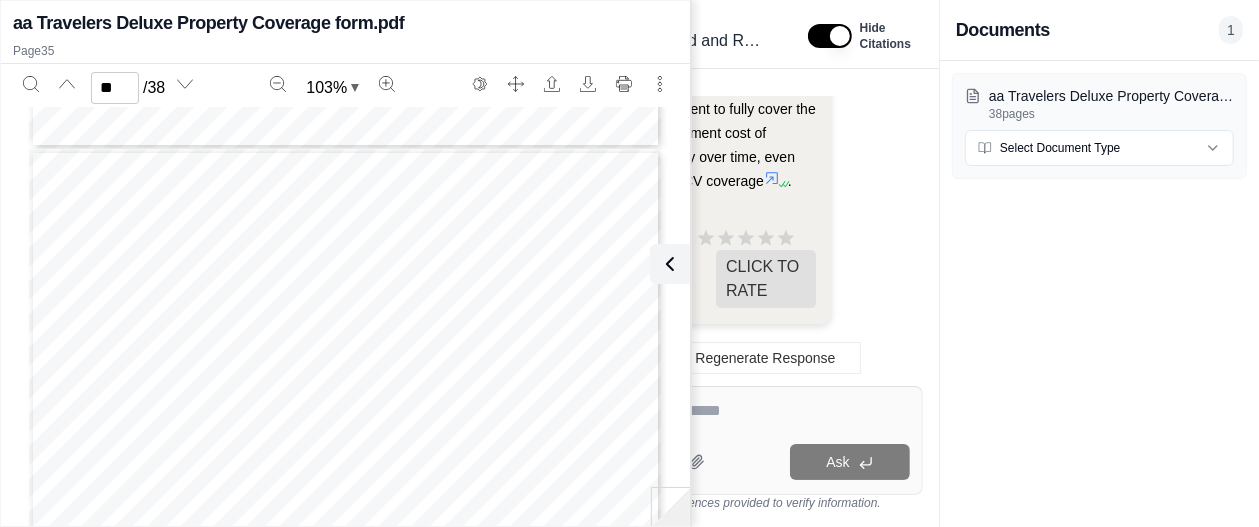 scroll, scrollTop: 28592, scrollLeft: 0, axis: vertical 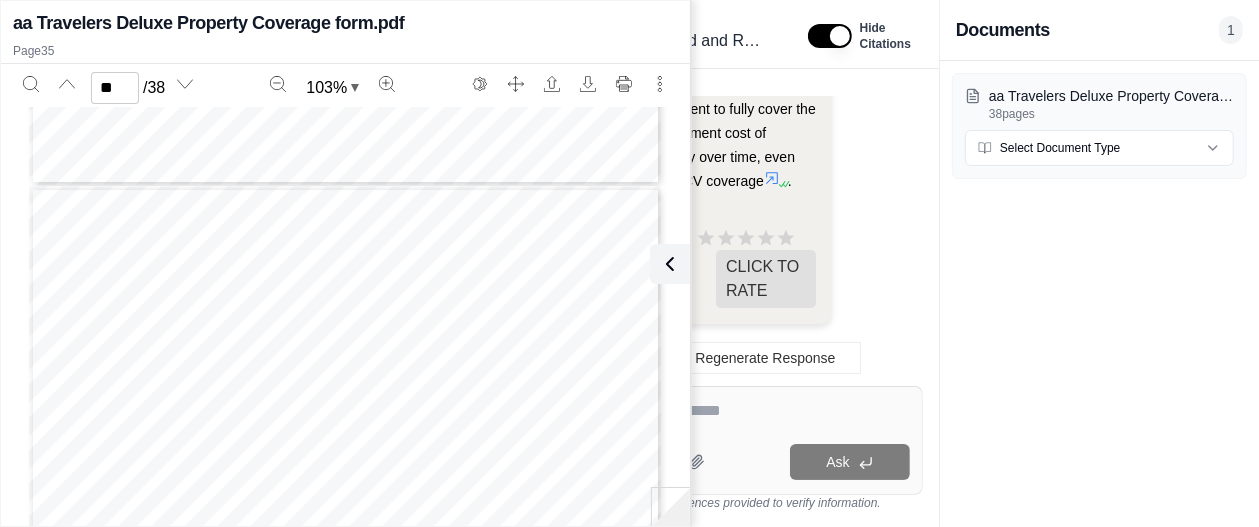 click at bounding box center (345, 595) 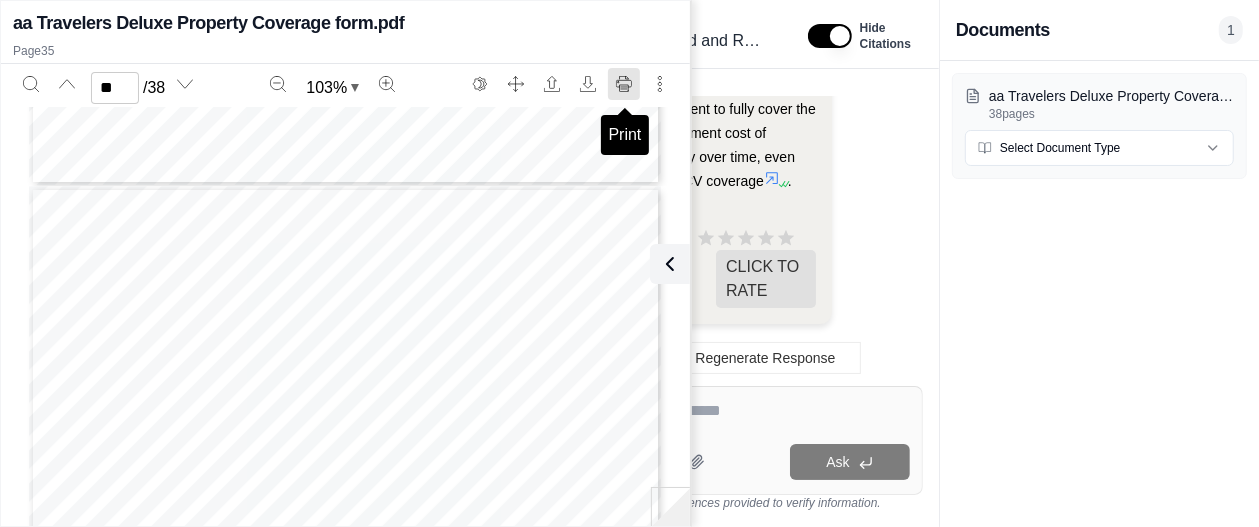 click 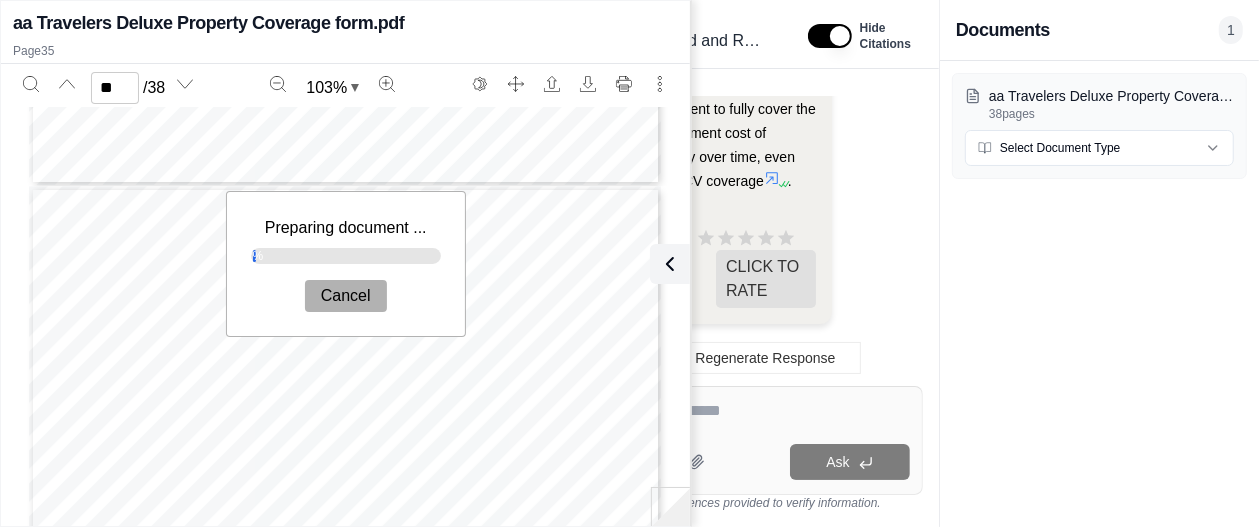 click on "Cancel" at bounding box center (346, 296) 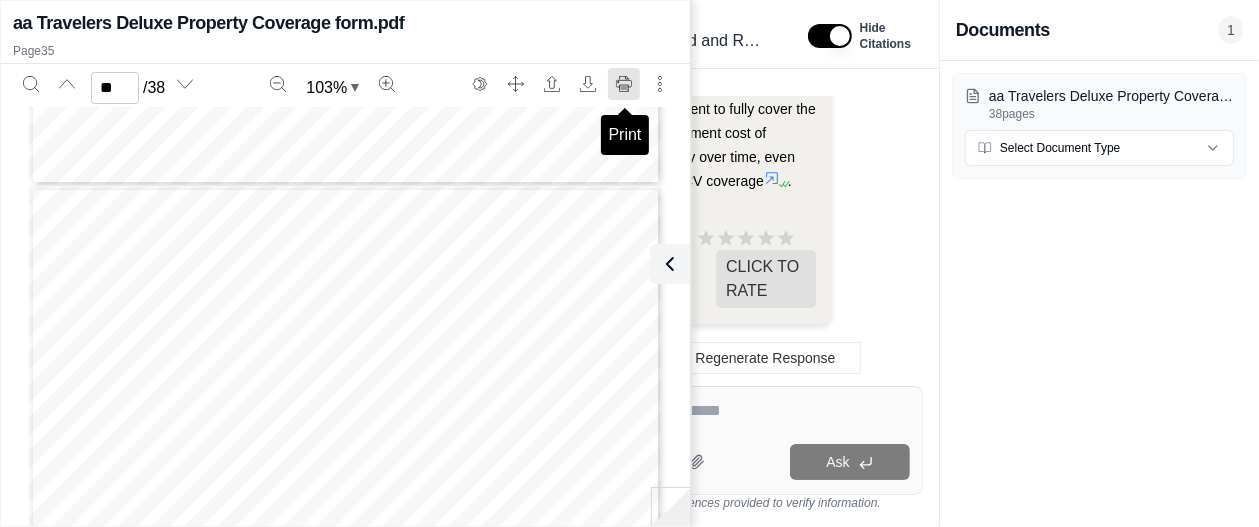 click 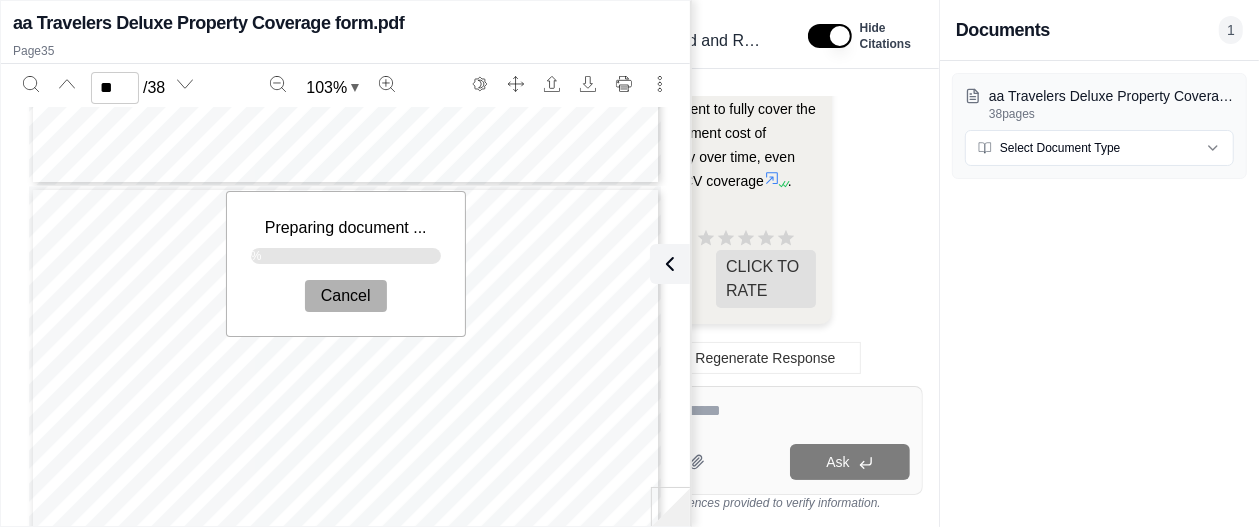 click on "Cancel" at bounding box center [346, 296] 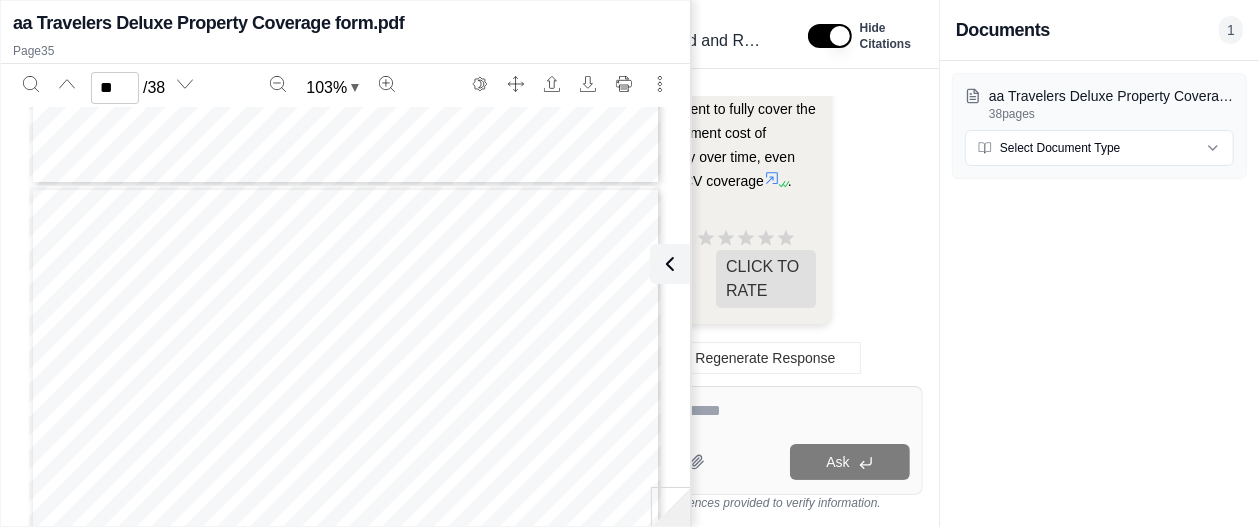 click on "Analysis:
Okay, I need to determine if the Inflation Guard optional coverage is relevant when the insurer and insured have agreed on Replacement Cost Value (RCV) in the aa Travelers Deluxe Property Coverage form.pdf policy.
Here's my plan:
Find the definition of Inflation Guard and Replacement Cost in the policy.
Analyze how Inflation Guard works.
Analyze how Replacement Cost works.
Determine if there is any overlap or conflict between the two.
Conclude whether Inflation Guard is relevant when Replacement Cost is already agreed upon.
First, let's find the definition of "Inflation Guard" in the aa Travelers Deluxe Property Coverage form.pdf. Okay, I found "Inflation Guard" in Section I. OPTIONAL COVERAGES  .
Now, let's analyze how "Inflation Guard" works. According to I.2, "Inflation Guard"  :
The Limit of Insurance for property to which this Optional Coverage applies will automatically increase by the annual percentage shown in the Declarations  .
.
.
:
.
:
;
; or" at bounding box center (757, -1783) 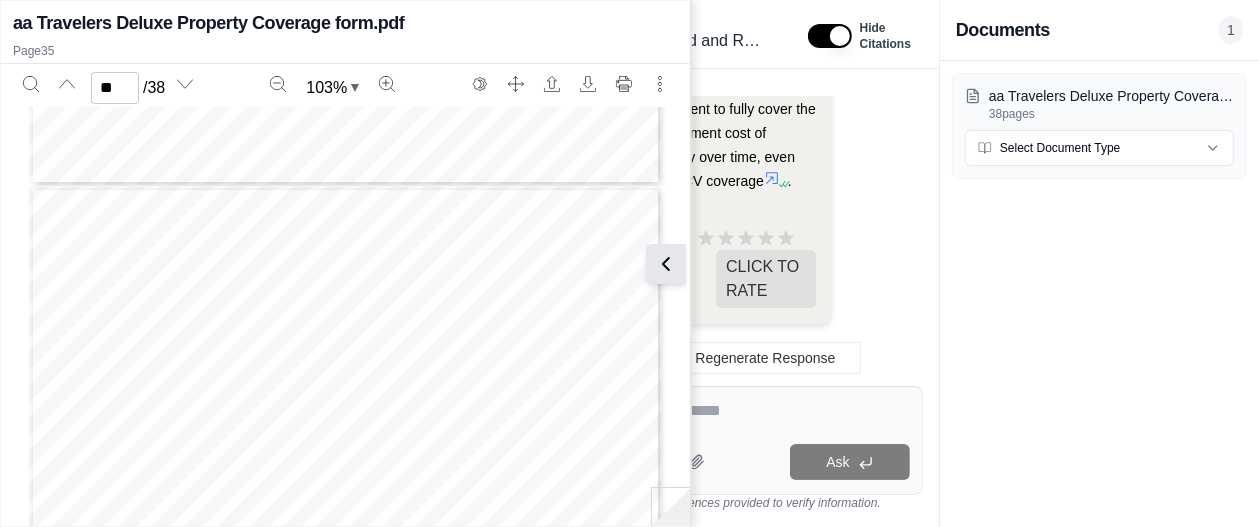 click 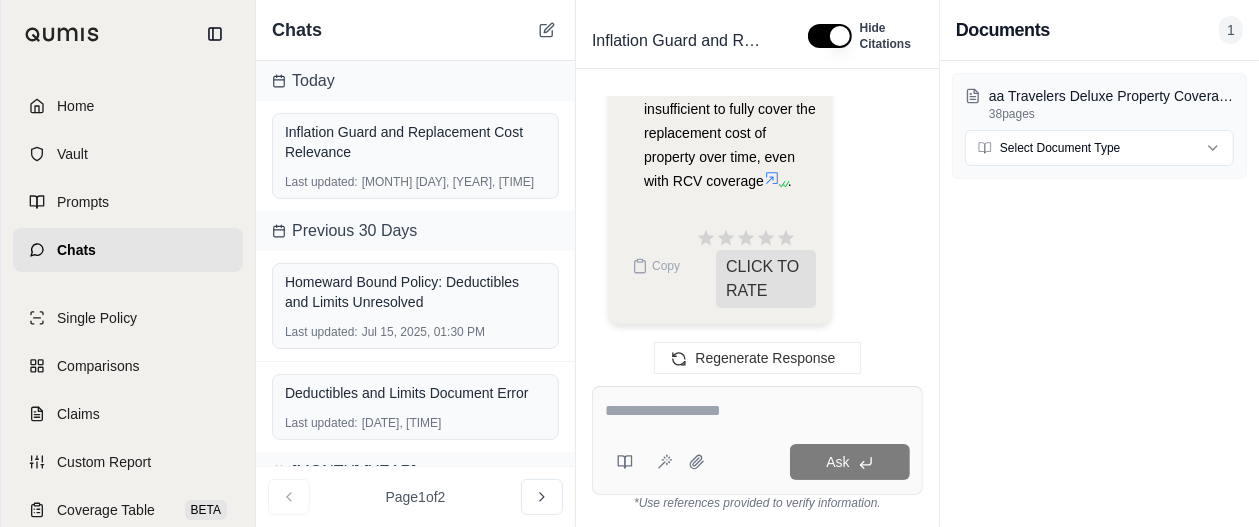 click at bounding box center (757, 411) 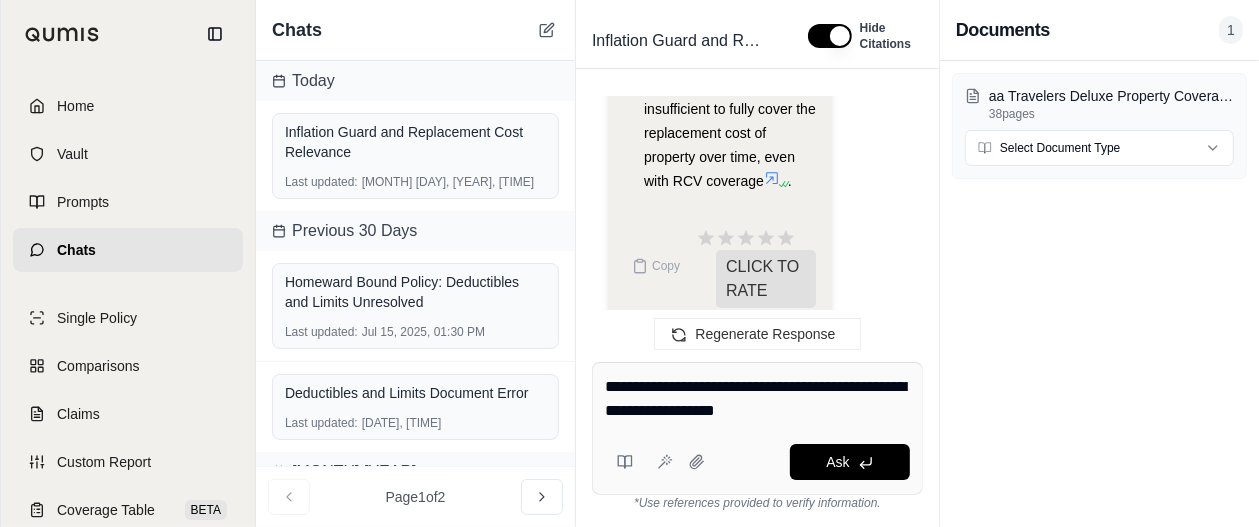 type on "**********" 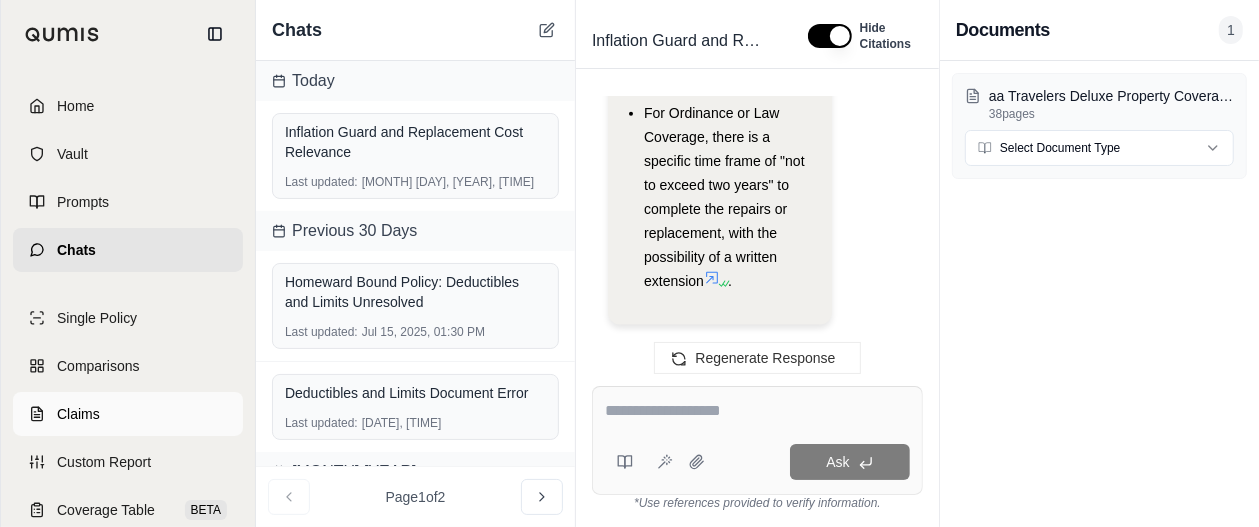 scroll, scrollTop: 6622, scrollLeft: 0, axis: vertical 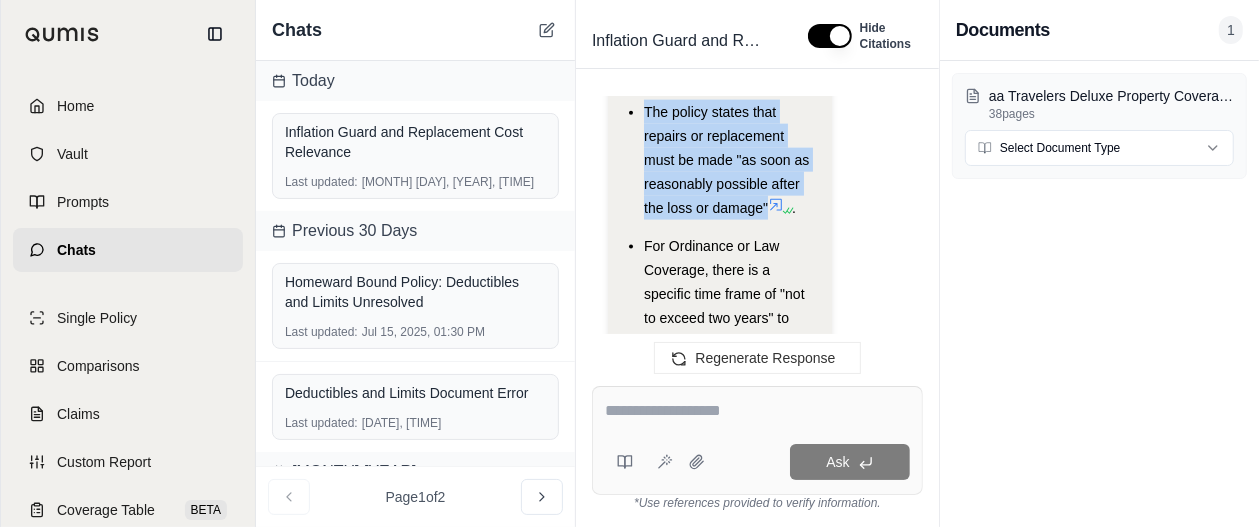 drag, startPoint x: 645, startPoint y: 251, endPoint x: 770, endPoint y: 209, distance: 131.86736 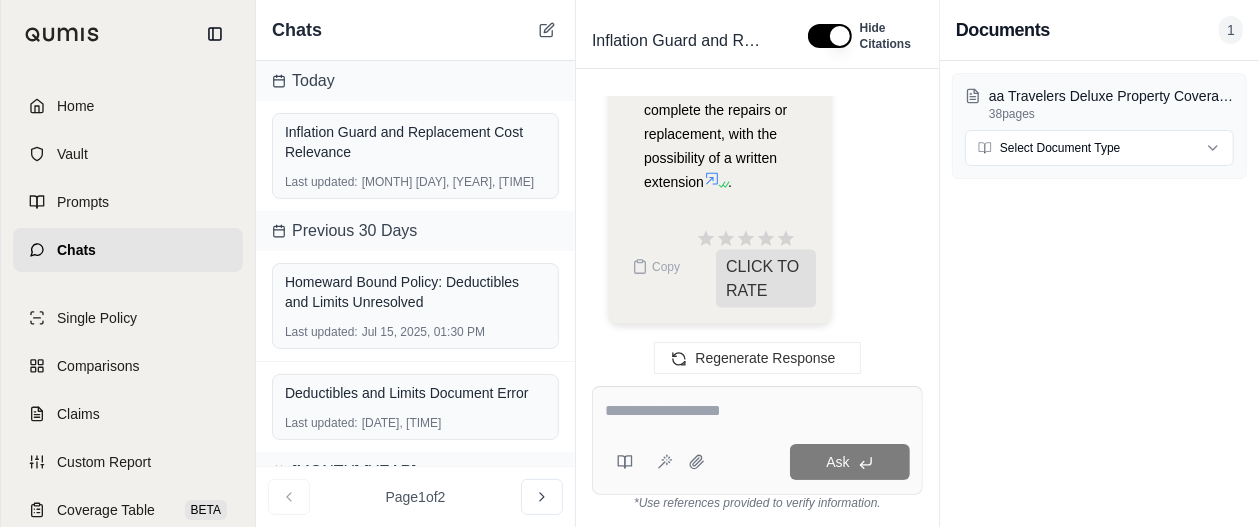 click on "Analysis:
Okay, I need to determine if the aa Travelers Deluxe Property Coverage form.pdf policy has a time limit to replace or repair a building in order to receive replacement cost value.
Here's my plan:
Find the "Valuation" condition in the policy, as this section discusses replacement cost.
Look for any language specifying a time limit for repairs or replacement.
If a time limit exists, note the duration and any conditions related to it.
Provide a summary of the findings.
I found "Valuation" in Section G.6. Valuation  .
Now, let's look for any language specifying a time limit for repairs or replacement. I see the following language in G.6.a.(2)  :
"We will not pay on a replacement cost basis for any loss or damage:
(a) Until the lost or damaged property is actually repaired or replaced; and
(b) Unless the repairs or replacement are made as soon as reasonably possible after the loss or damage."
Let's see if there is any other mention of time limits.
Answer:" at bounding box center [720, -946] 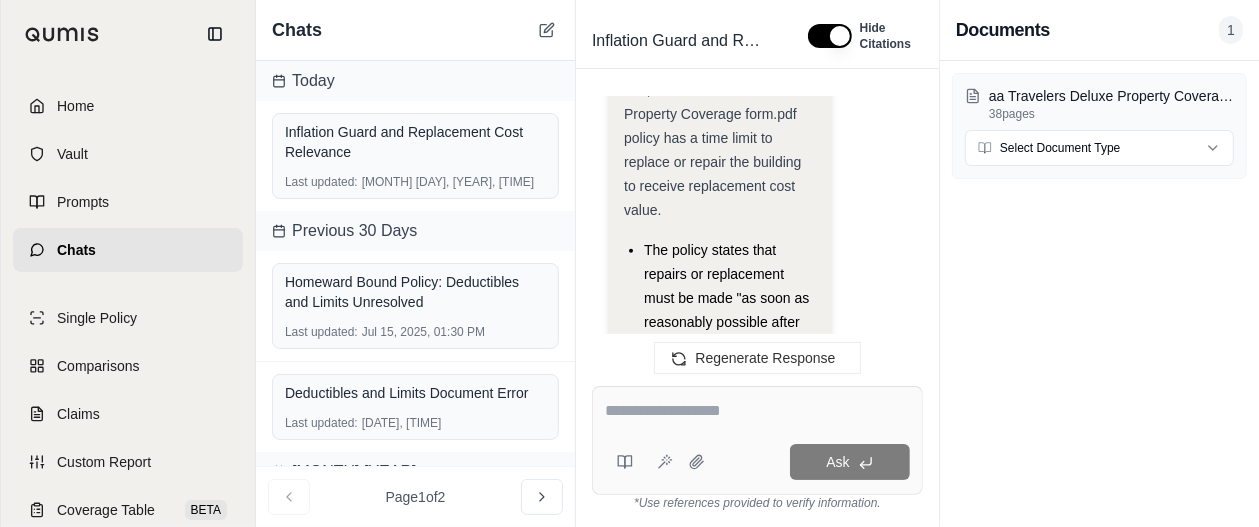 scroll, scrollTop: 6820, scrollLeft: 0, axis: vertical 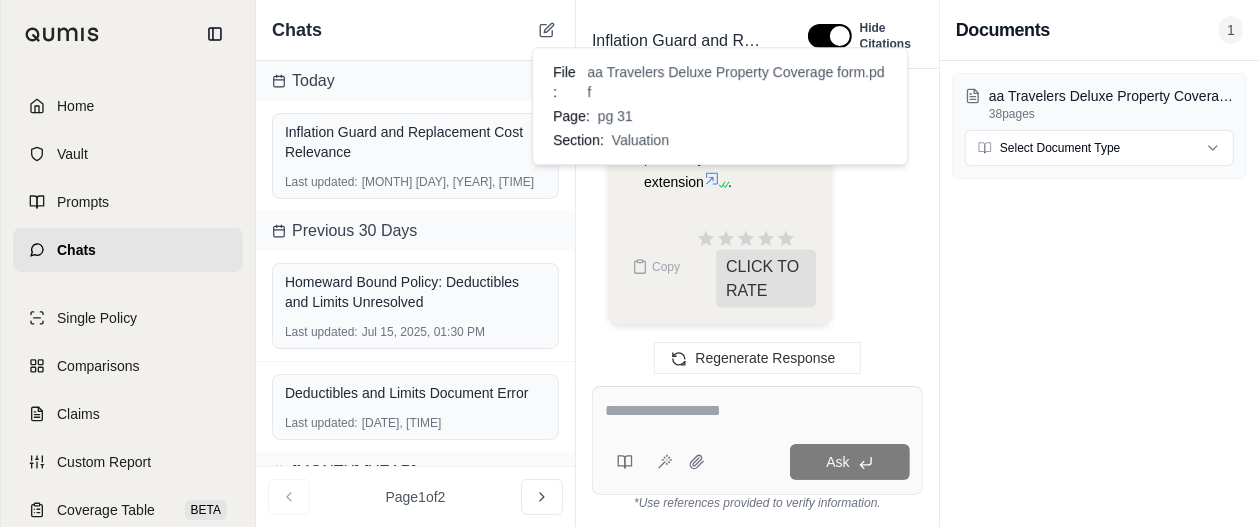 click 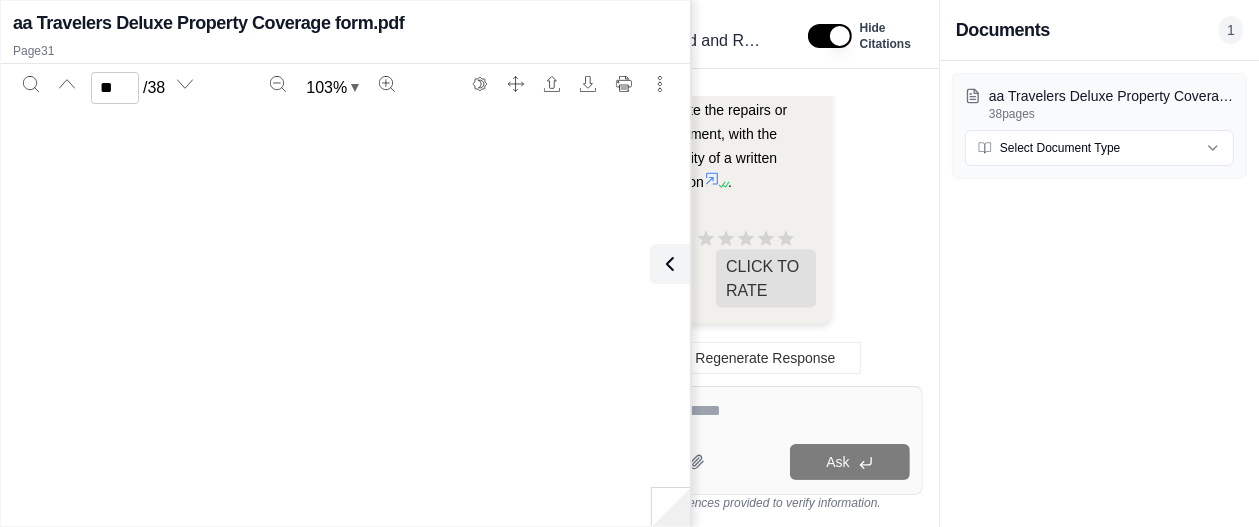 scroll, scrollTop: 23493, scrollLeft: 0, axis: vertical 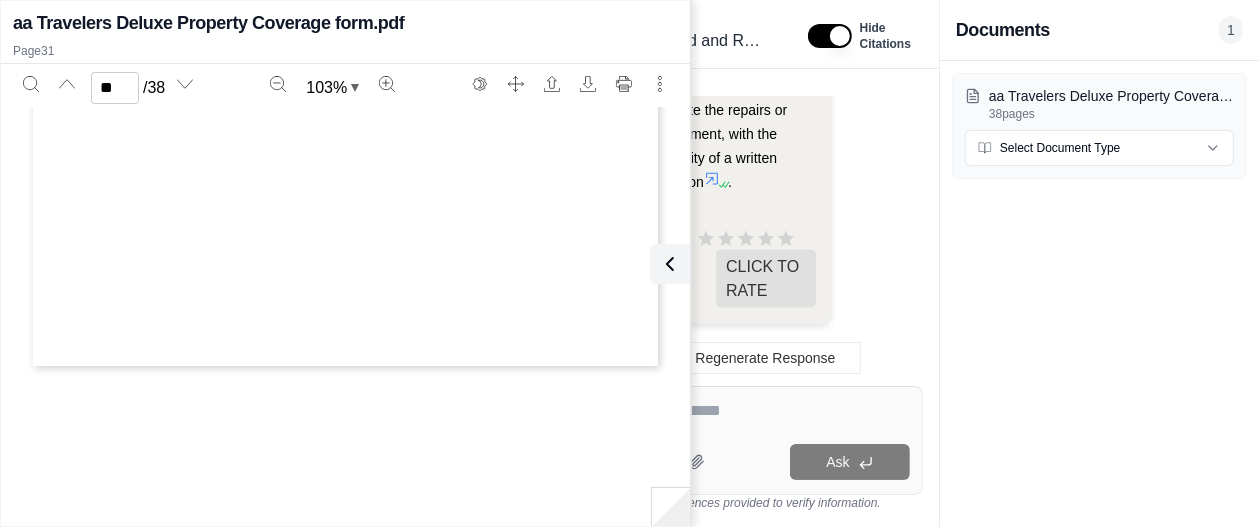 type on "**" 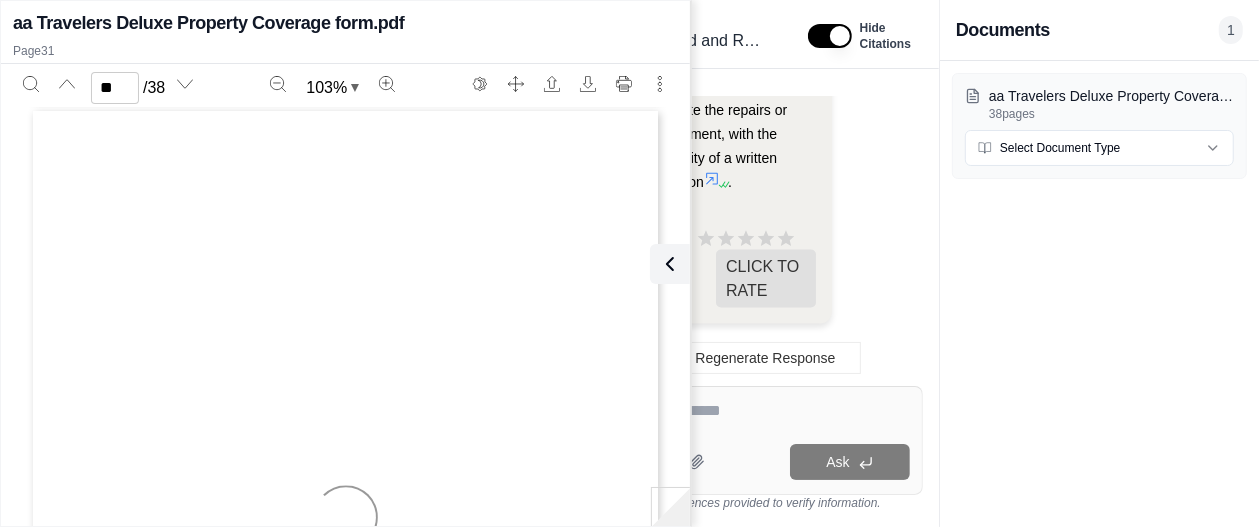 scroll, scrollTop: 24575, scrollLeft: 0, axis: vertical 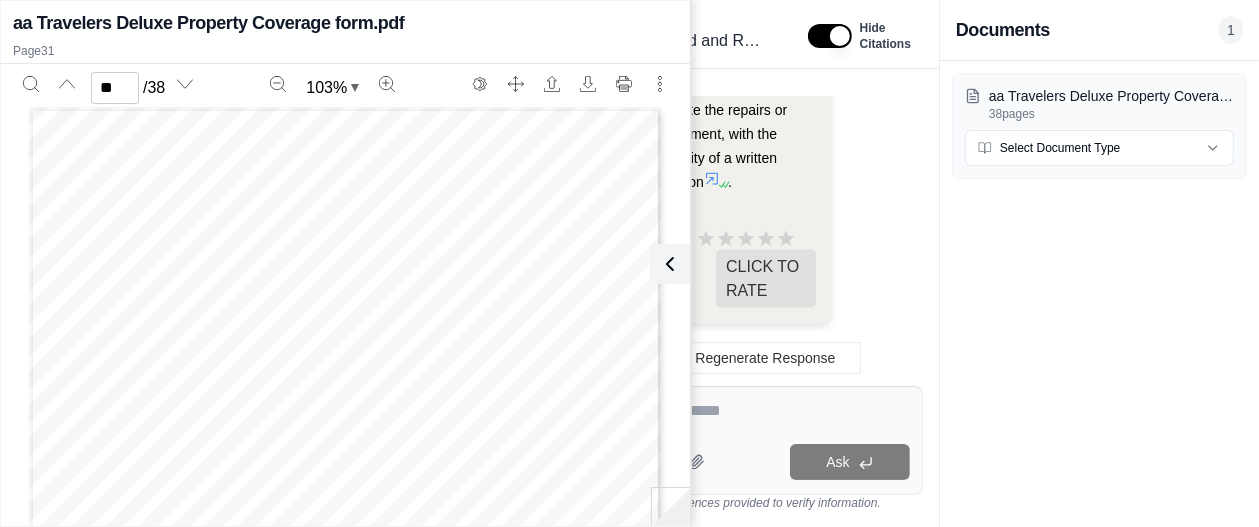 click 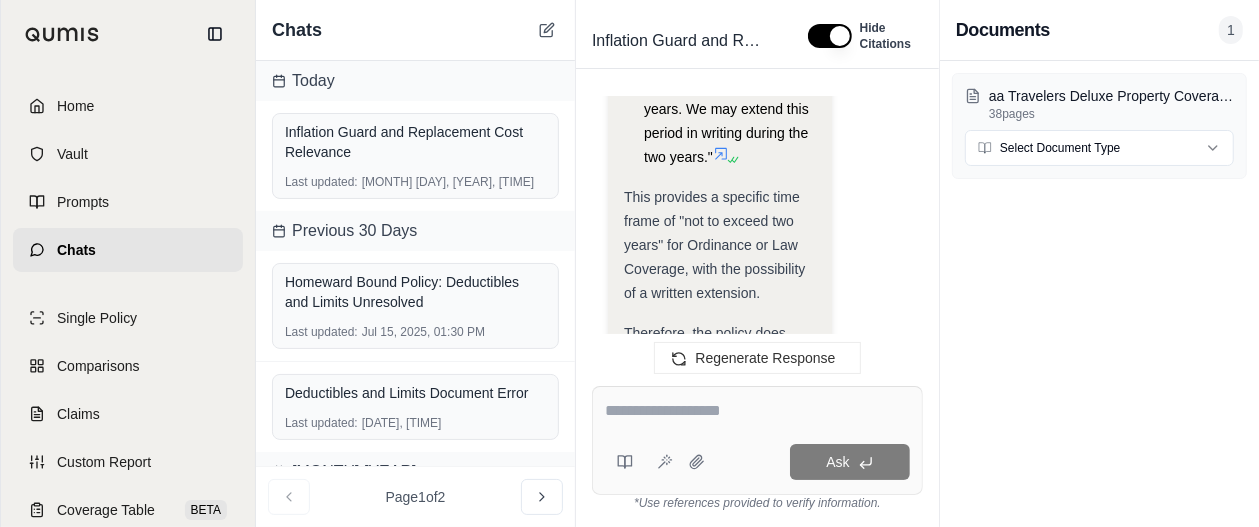scroll, scrollTop: 5709, scrollLeft: 0, axis: vertical 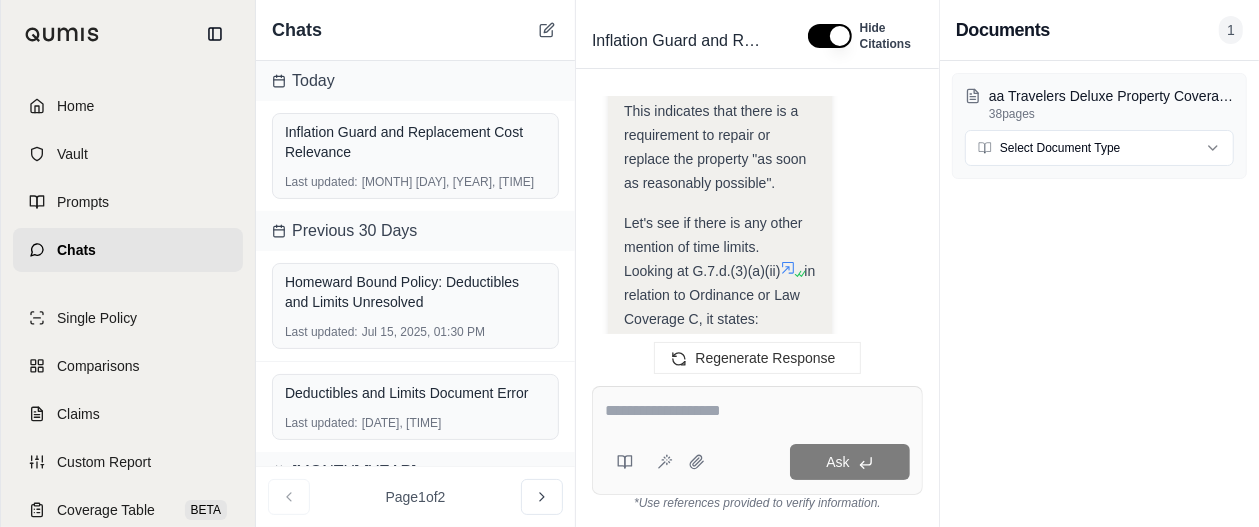 drag, startPoint x: 623, startPoint y: 262, endPoint x: 795, endPoint y: 325, distance: 183.17477 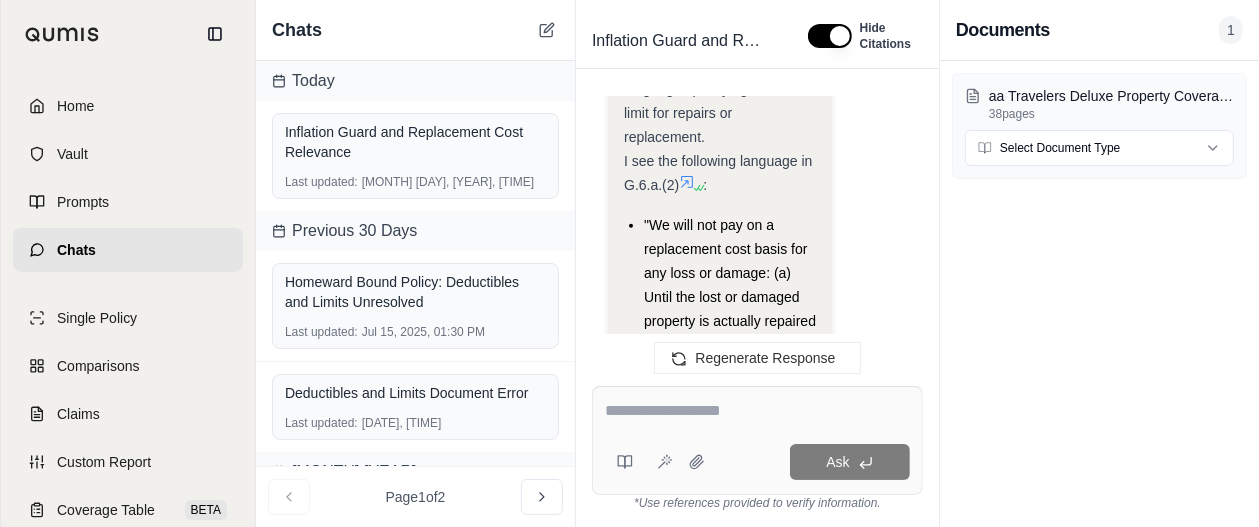 scroll, scrollTop: 4968, scrollLeft: 0, axis: vertical 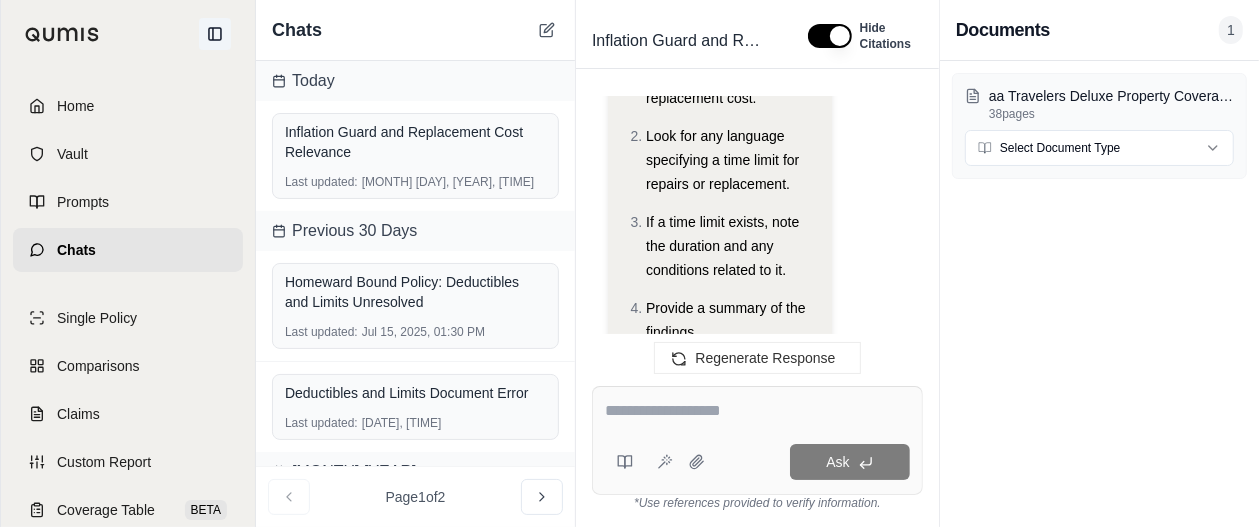 click 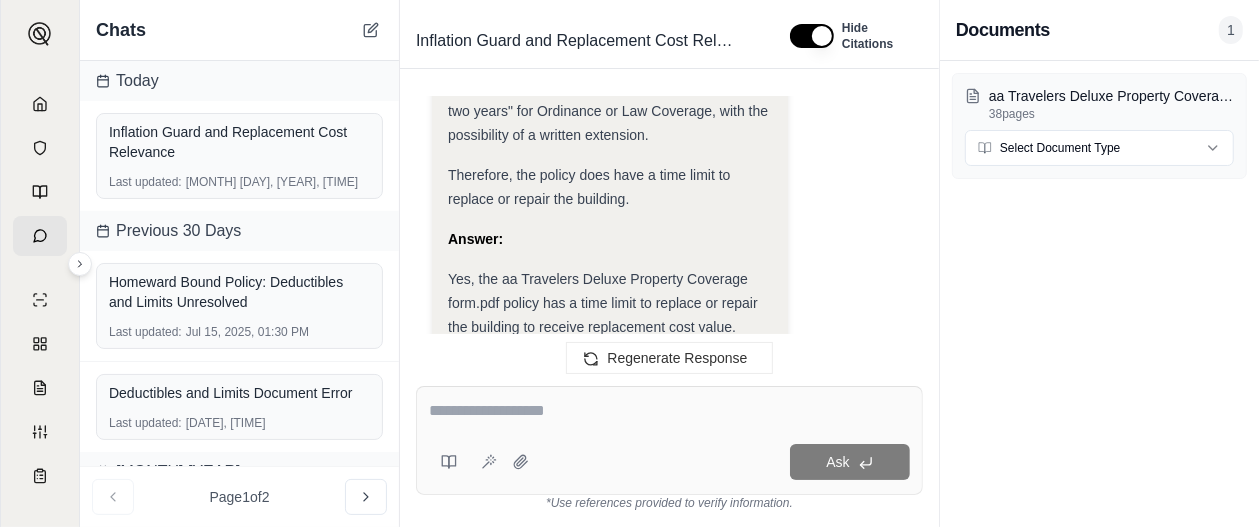 scroll, scrollTop: 3755, scrollLeft: 0, axis: vertical 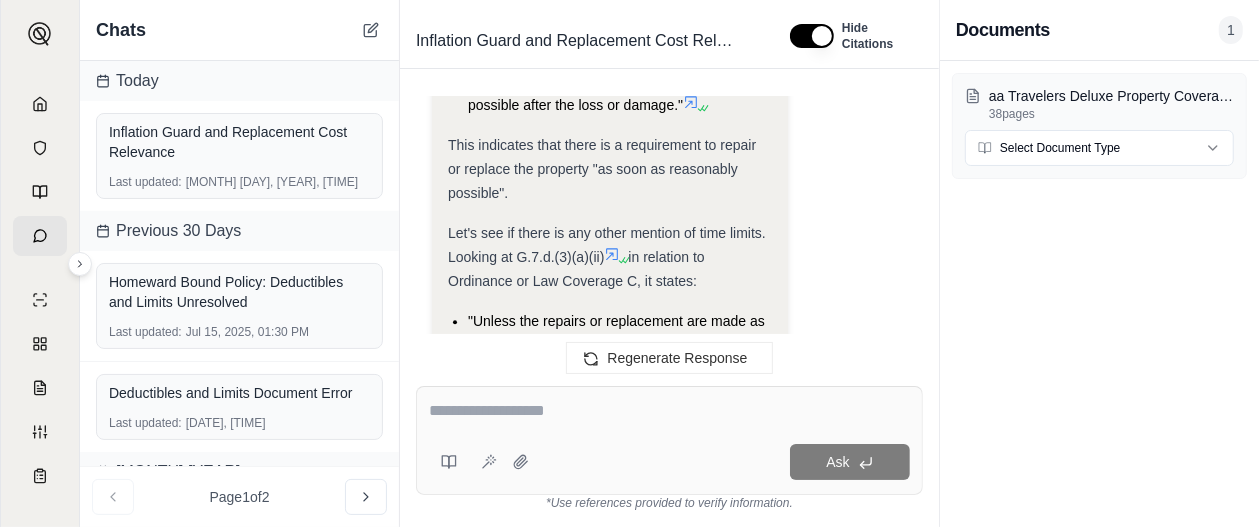 drag, startPoint x: 679, startPoint y: 287, endPoint x: 701, endPoint y: 294, distance: 23.086792 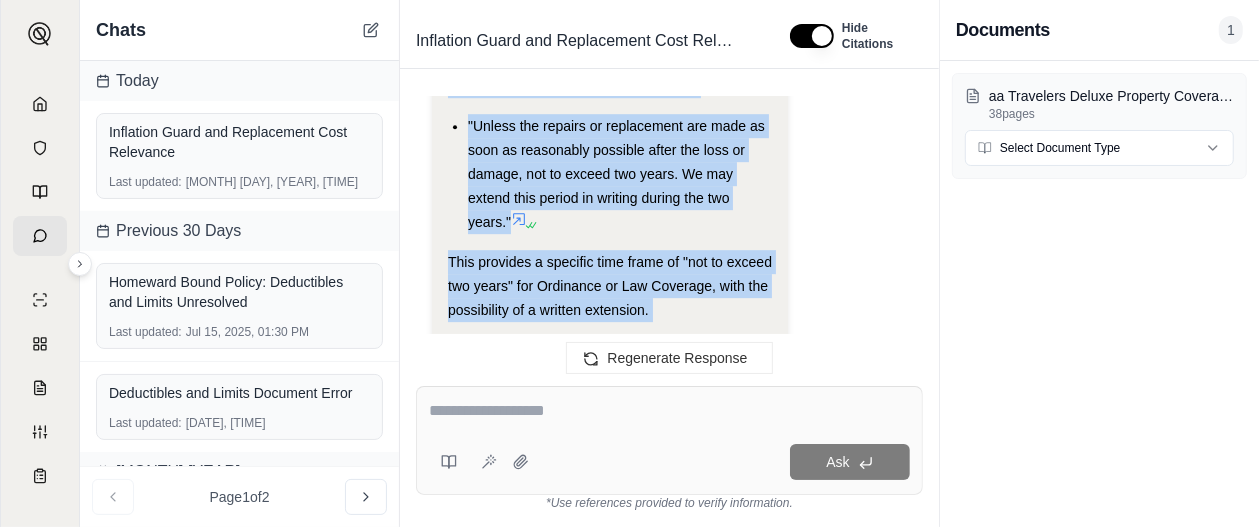 scroll, scrollTop: 3819, scrollLeft: 0, axis: vertical 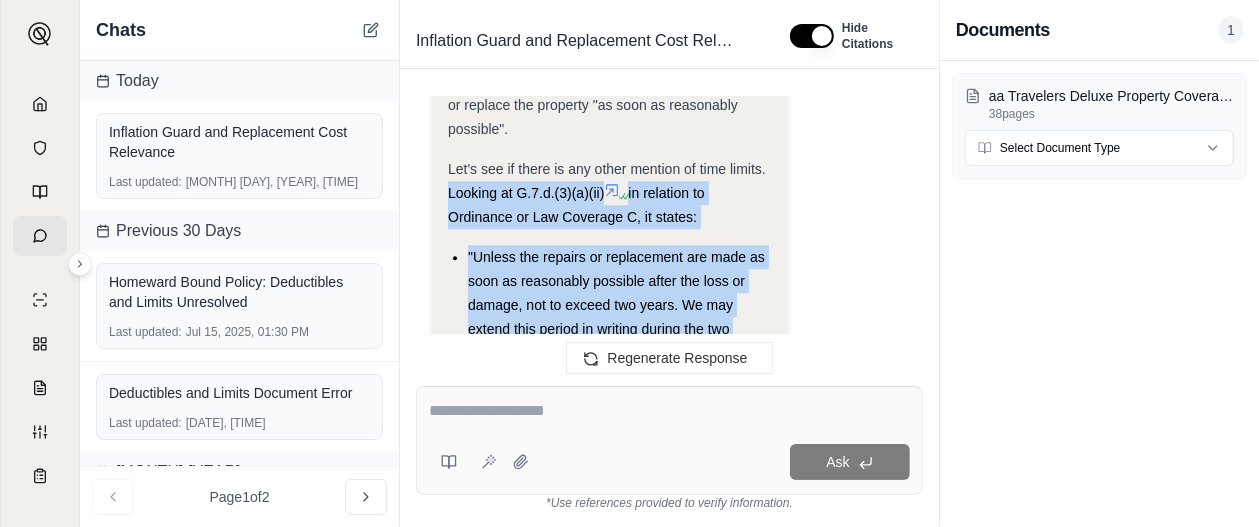 drag, startPoint x: 629, startPoint y: 222, endPoint x: 444, endPoint y: 225, distance: 185.02432 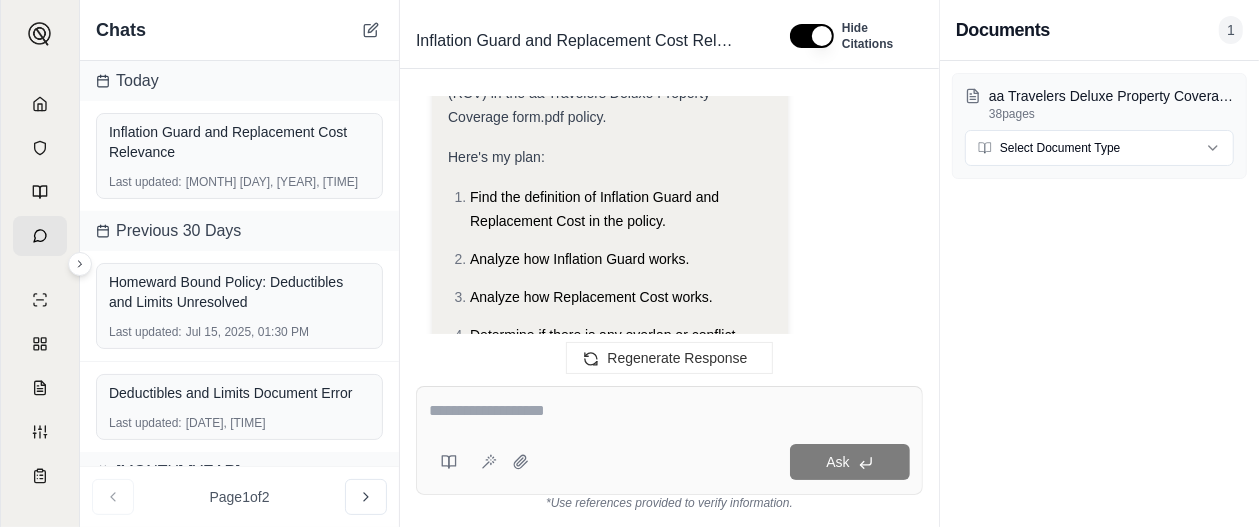 scroll, scrollTop: 0, scrollLeft: 0, axis: both 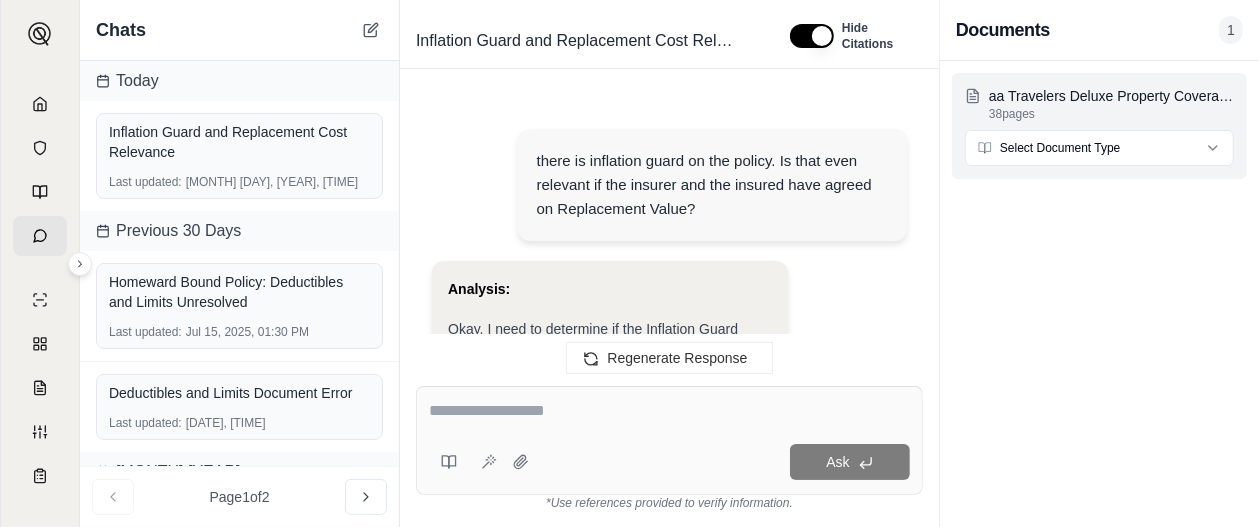 click on "B Chats Today Inflation Guard and Replacement Cost Relevance Last updated: Aug 1, 2025, 02:44 PM Previous 30 Days Homeward Bound Policy: Deductibles and Limits Unresolved Last updated: Jul 15, 2025, 01:30 PM Deductibles and Limits Document Error Last updated: Jul 15, 2025, 01:28 PM July 2025 Third-Party Liability and Depreciation Explanation Last updated: Jul 1, 2025, 03:44 PM June 2025 Denial Letter Analysis: Indemnity vs. Negligence Last updated: Jun 26, 2025, 09:25 AM TFR Rental Order and Return Terms Last updated: Jun 17, 2025, 11:20 AM CGL Policy Coverage and Breach Analysis Last updated: Jun 11, 2025, 04:05 PM Punitive Damages Coverage: Zurich Denial Analysis Last updated: Jun 10, 2025, 09:50 AM Big Creek's Duty to Defend Sundt Last updated: Jun 9, 2025, 08:35 AM NCCI Class Code Descriptions Needed Documents Last updated: Jun 2, 2025, 03:04 PM Page  1  of  2 Inflation Guard and Replacement Cost Relevance Hide Citations Analysis:
Here's my plan:
Analyze how Inflation Guard works." at bounding box center [629, 263] 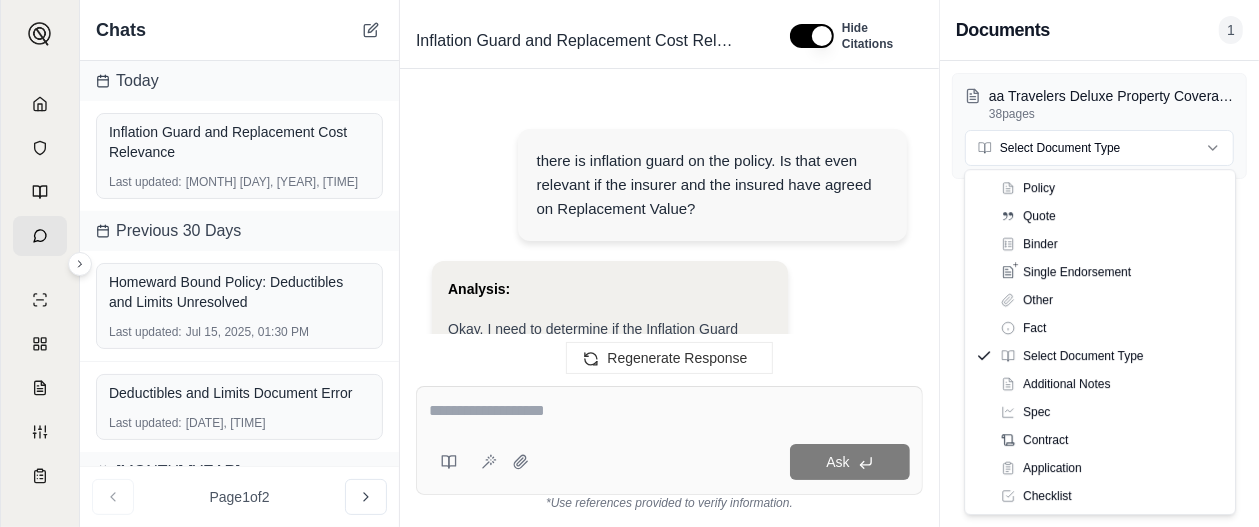 scroll, scrollTop: 4468, scrollLeft: 0, axis: vertical 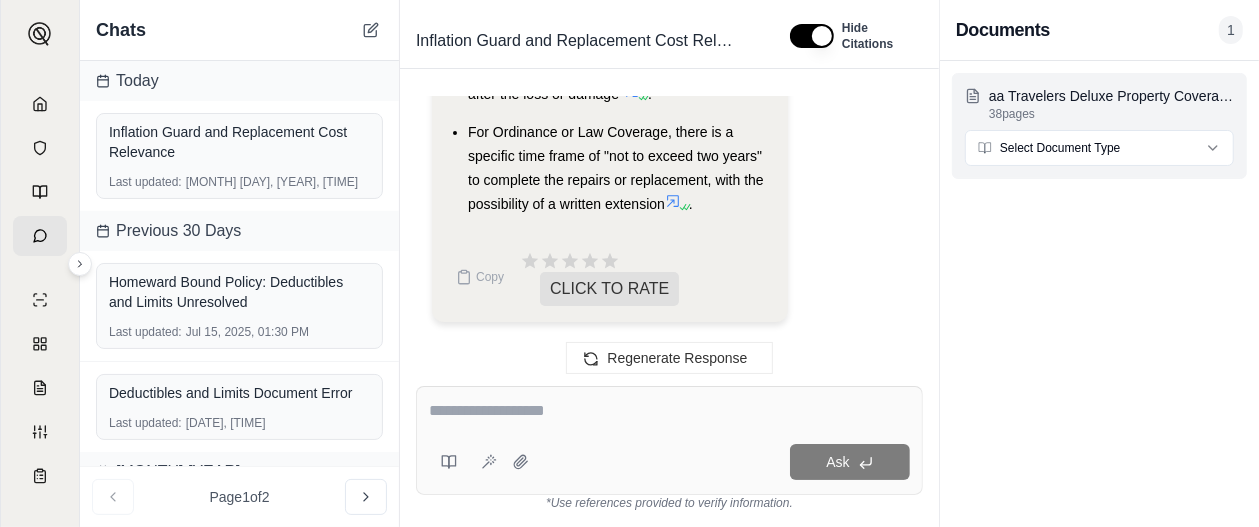 click on "B Chats Today Inflation Guard and Replacement Cost Relevance Last updated: Aug 1, 2025, 02:44 PM Previous 30 Days Homeward Bound Policy: Deductibles and Limits Unresolved Last updated: Jul 15, 2025, 01:30 PM Deductibles and Limits Document Error Last updated: Jul 15, 2025, 01:28 PM July 2025 Third-Party Liability and Depreciation Explanation Last updated: Jul 1, 2025, 03:44 PM June 2025 Denial Letter Analysis: Indemnity vs. Negligence Last updated: Jun 26, 2025, 09:25 AM TFR Rental Order and Return Terms Last updated: Jun 17, 2025, 11:20 AM CGL Policy Coverage and Breach Analysis Last updated: Jun 11, 2025, 04:05 PM Punitive Damages Coverage: Zurich Denial Analysis Last updated: Jun 10, 2025, 09:50 AM Big Creek's Duty to Defend Sundt Last updated: Jun 9, 2025, 08:35 AM NCCI Class Code Descriptions Needed Documents Last updated: Jun 2, 2025, 03:04 PM Page  1  of  2 Inflation Guard and Replacement Cost Relevance Hide Citations Analysis:
Here's my plan:
Analyze how Inflation Guard works." at bounding box center [629, 263] 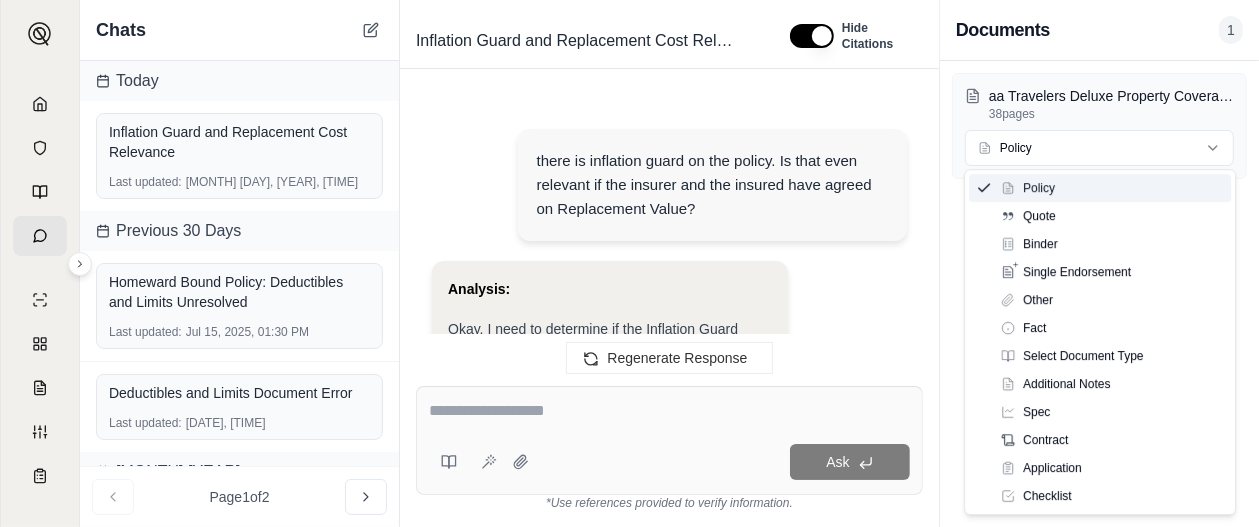 scroll, scrollTop: 4468, scrollLeft: 0, axis: vertical 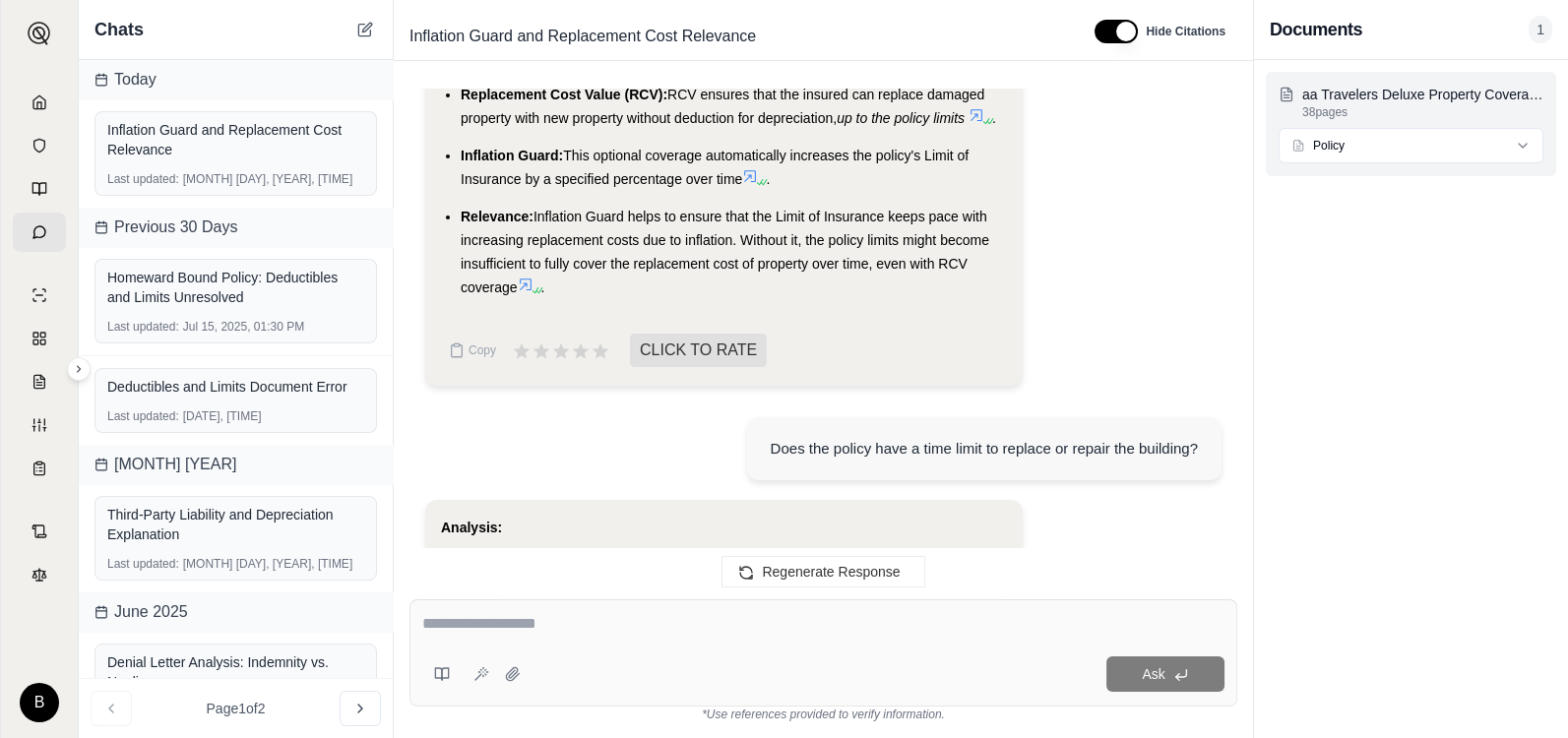 click on "B Chats Today Inflation Guard and Replacement Cost Relevance Last updated: Aug 1, 2025, 02:44 PM Previous 30 Days Homeward Bound Policy: Deductibles and Limits Unresolved Last updated: Jul 15, 2025, 01:30 PM Deductibles and Limits Document Error Last updated: Jul 15, 2025, 01:28 PM July 2025 Third-Party Liability and Depreciation Explanation Last updated: Jul 1, 2025, 03:44 PM June 2025 Denial Letter Analysis: Indemnity vs. Negligence Last updated: Jun 26, 2025, 09:25 AM TFR Rental Order and Return Terms Last updated: Jun 17, 2025, 11:20 AM CGL Policy Coverage and Breach Analysis Last updated: Jun 11, 2025, 04:05 PM Punitive Damages Coverage: Zurich Denial Analysis Last updated: Jun 10, 2025, 09:50 AM Big Creek's Duty to Defend Sundt Last updated: Jun 9, 2025, 08:35 AM NCCI Class Code Descriptions Needed Documents Last updated: Jun 2, 2025, 03:04 PM Page  1  of  2 Inflation Guard and Replacement Cost Relevance Hide Citations Analysis:
Here's my plan:
Analyze how Inflation Guard works." at bounding box center (784, 369) 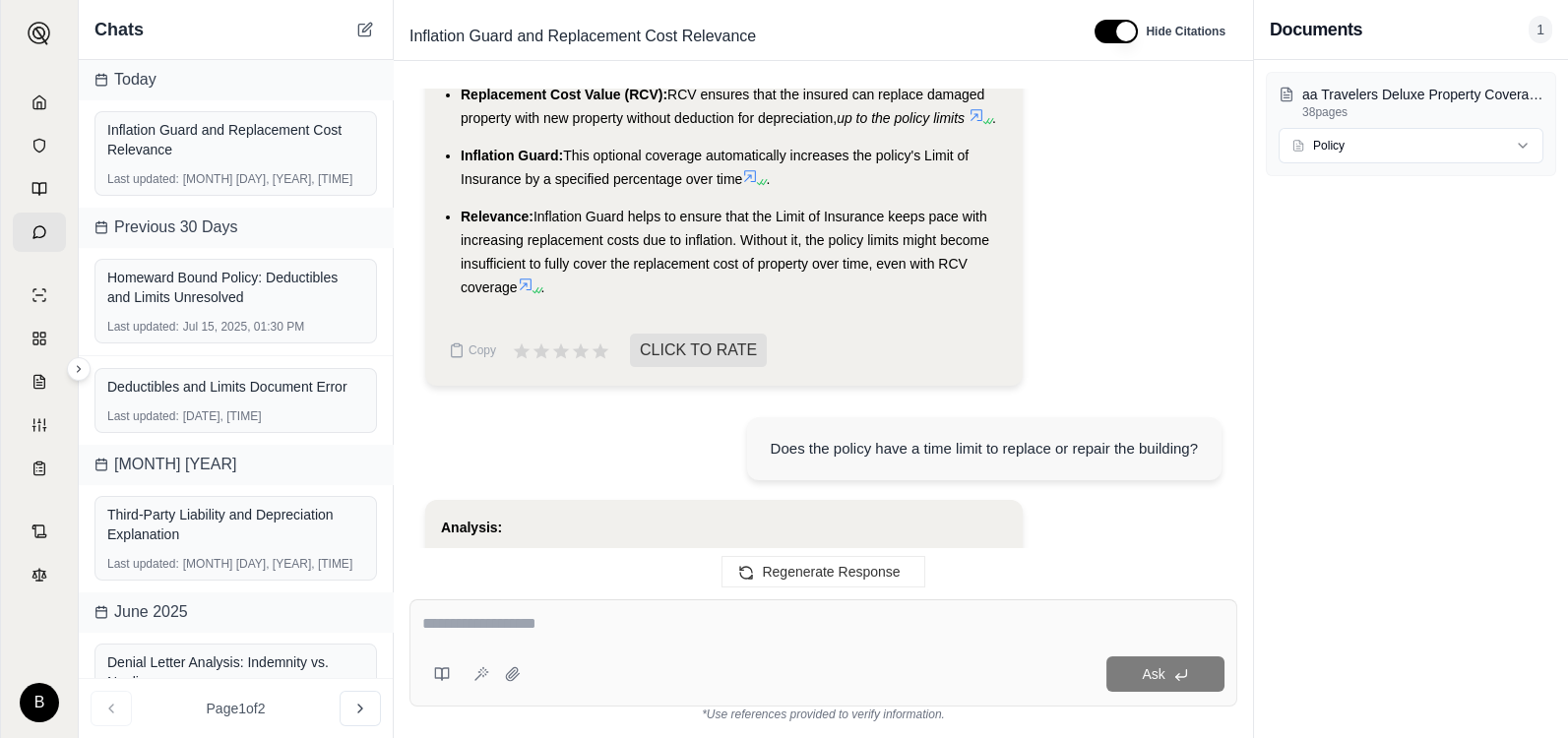 click on "1" at bounding box center [1540, 30] 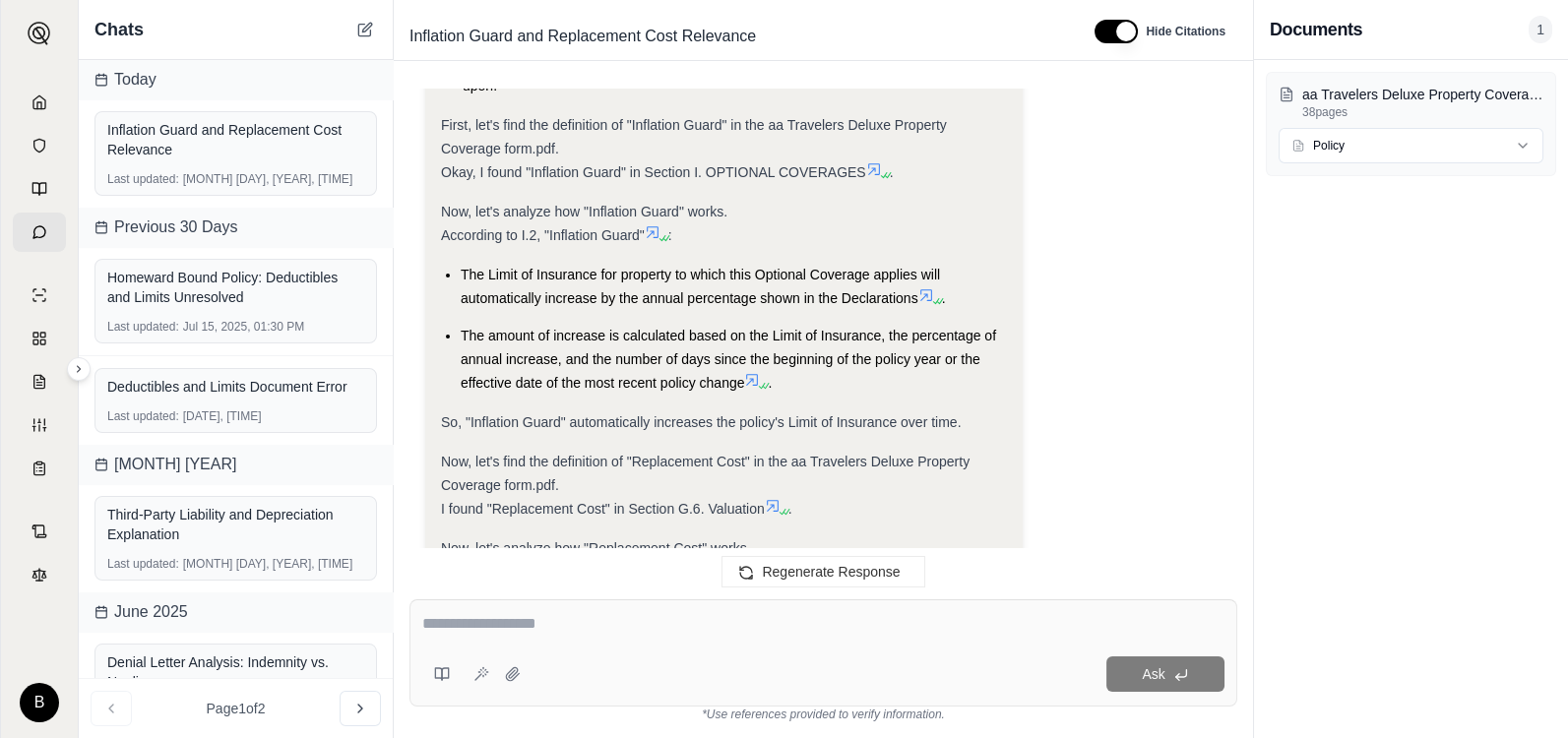 scroll, scrollTop: 0, scrollLeft: 0, axis: both 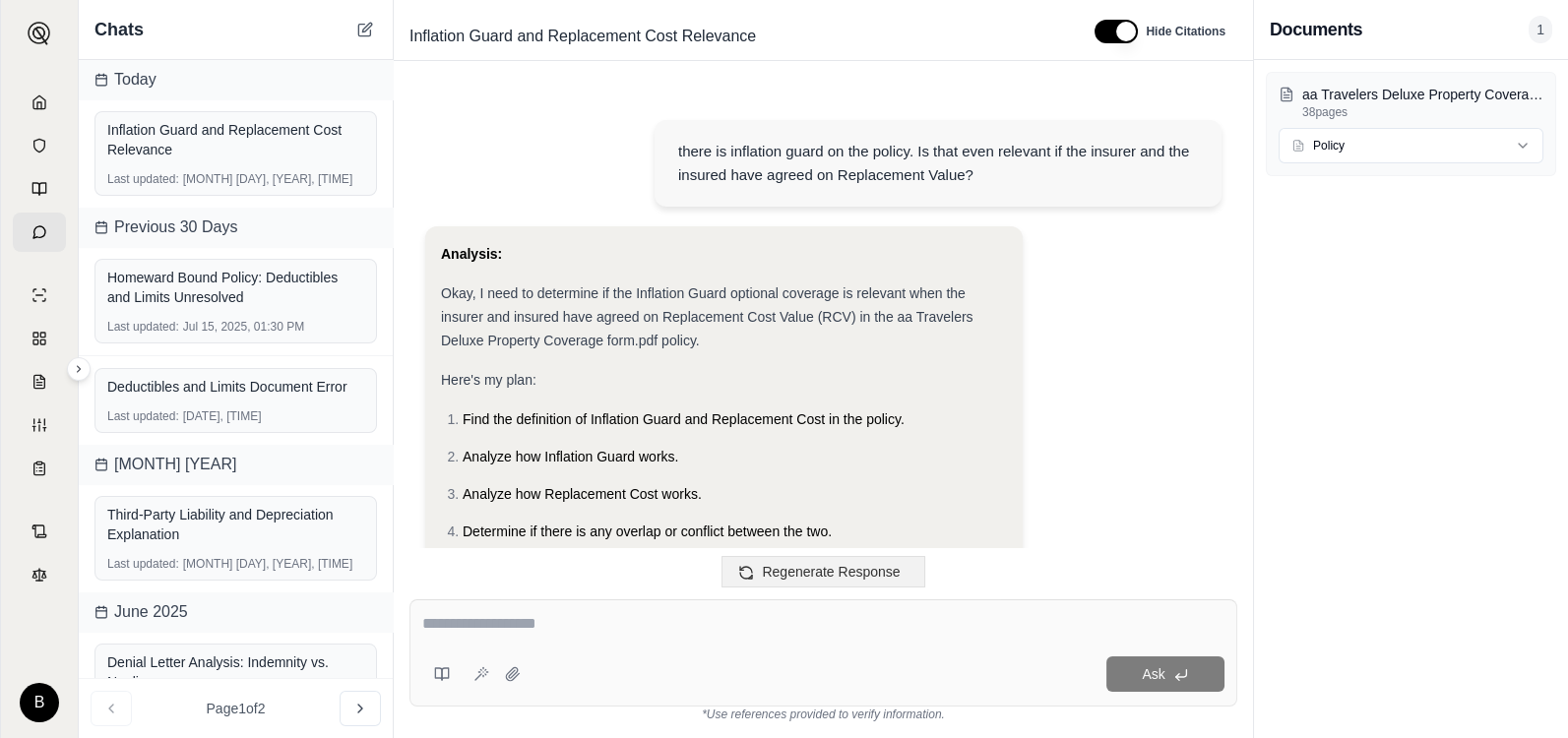 click on "Regenerate Response" at bounding box center (831, 572) 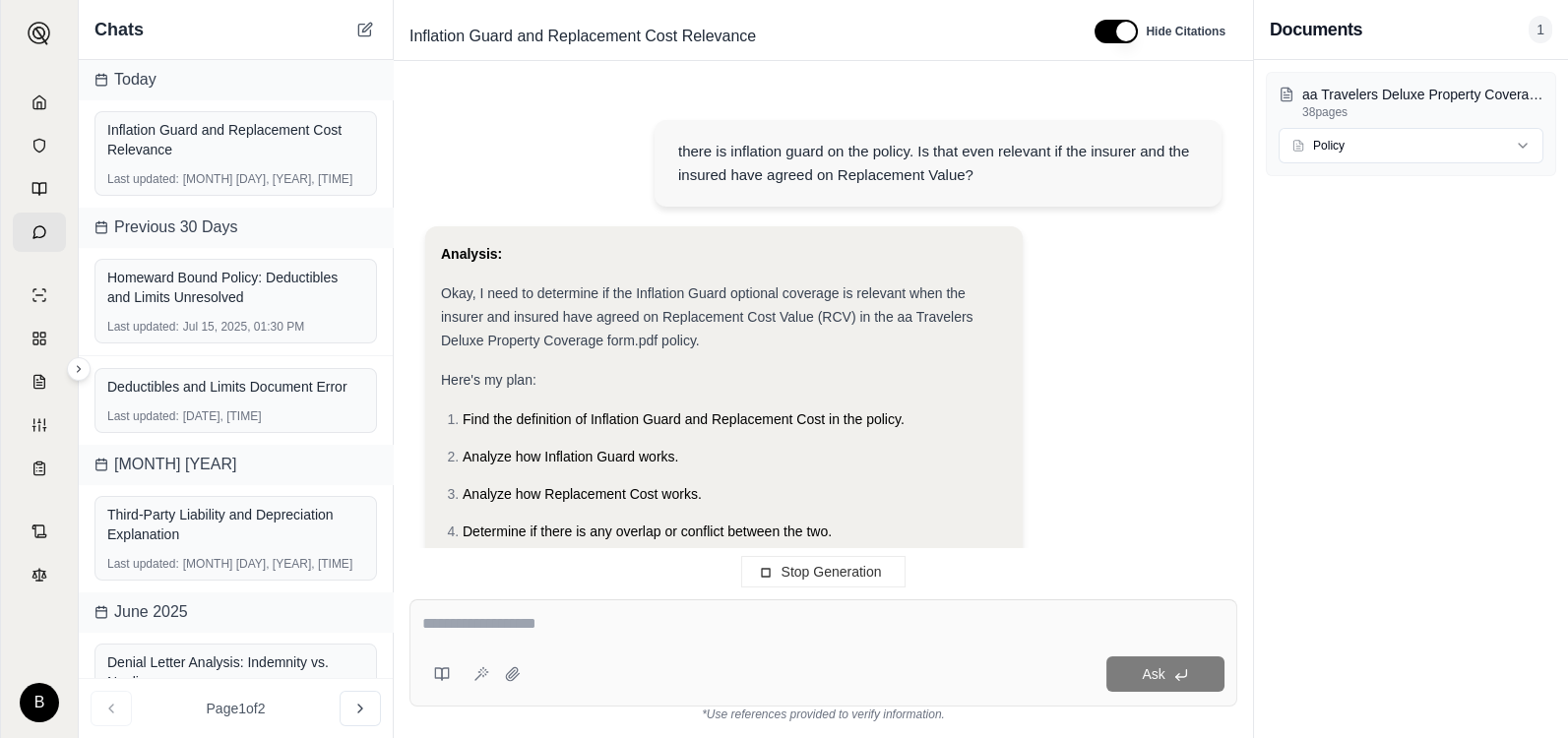 scroll, scrollTop: 1775, scrollLeft: 0, axis: vertical 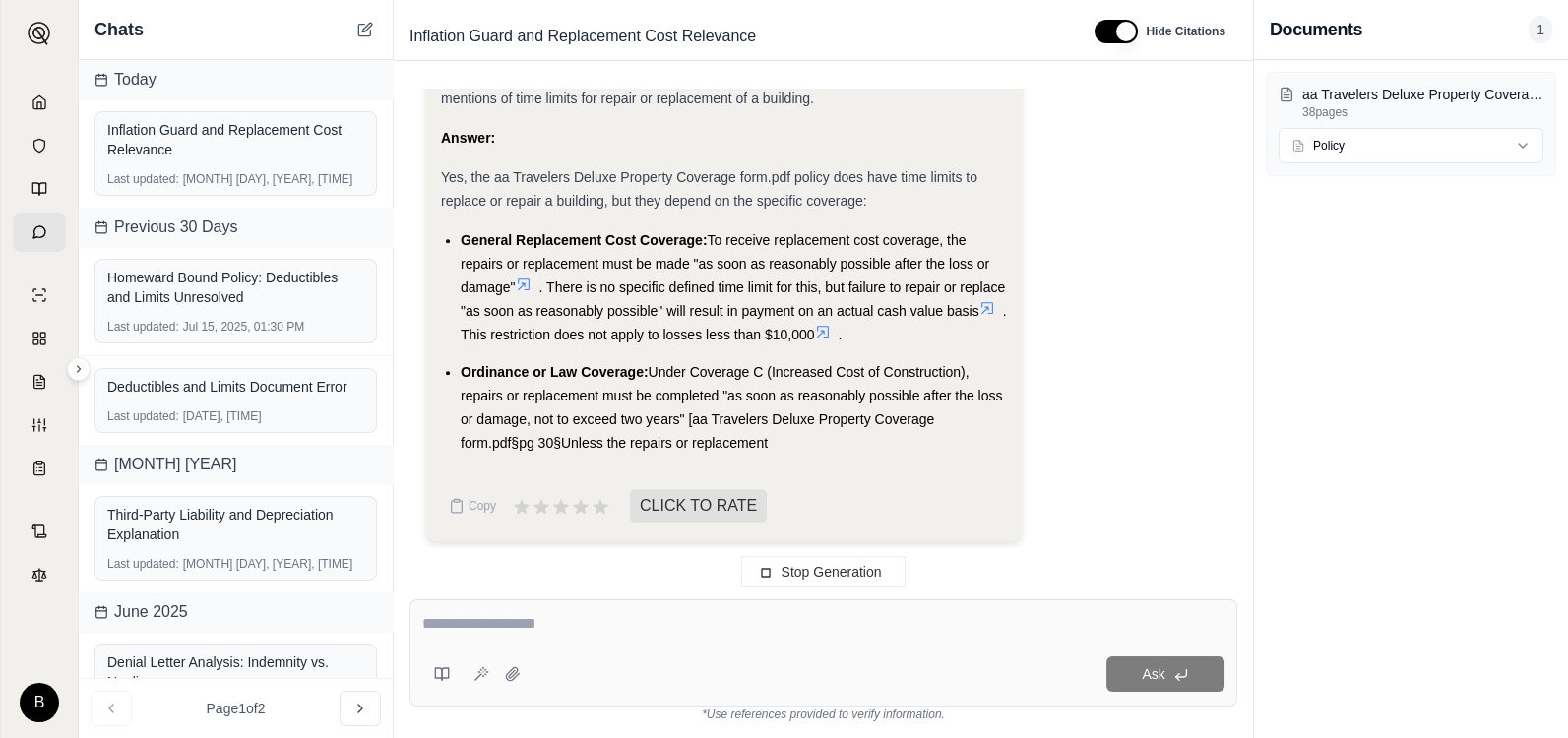 drag, startPoint x: 802, startPoint y: 570, endPoint x: 817, endPoint y: 566, distance: 15.524175 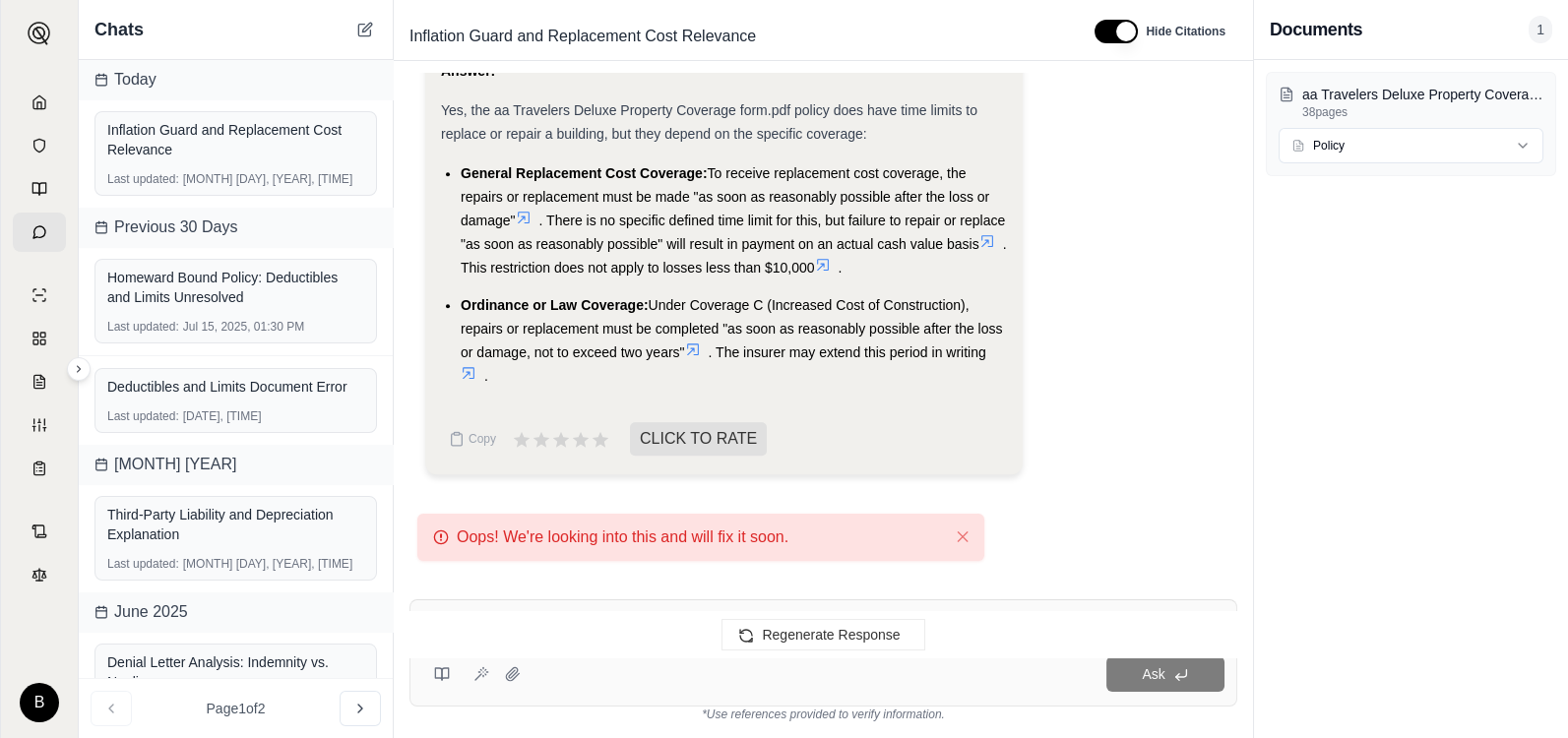 click on "Oops! We're looking into this and will fix it soon. ✕" at bounding box center (701, 537) 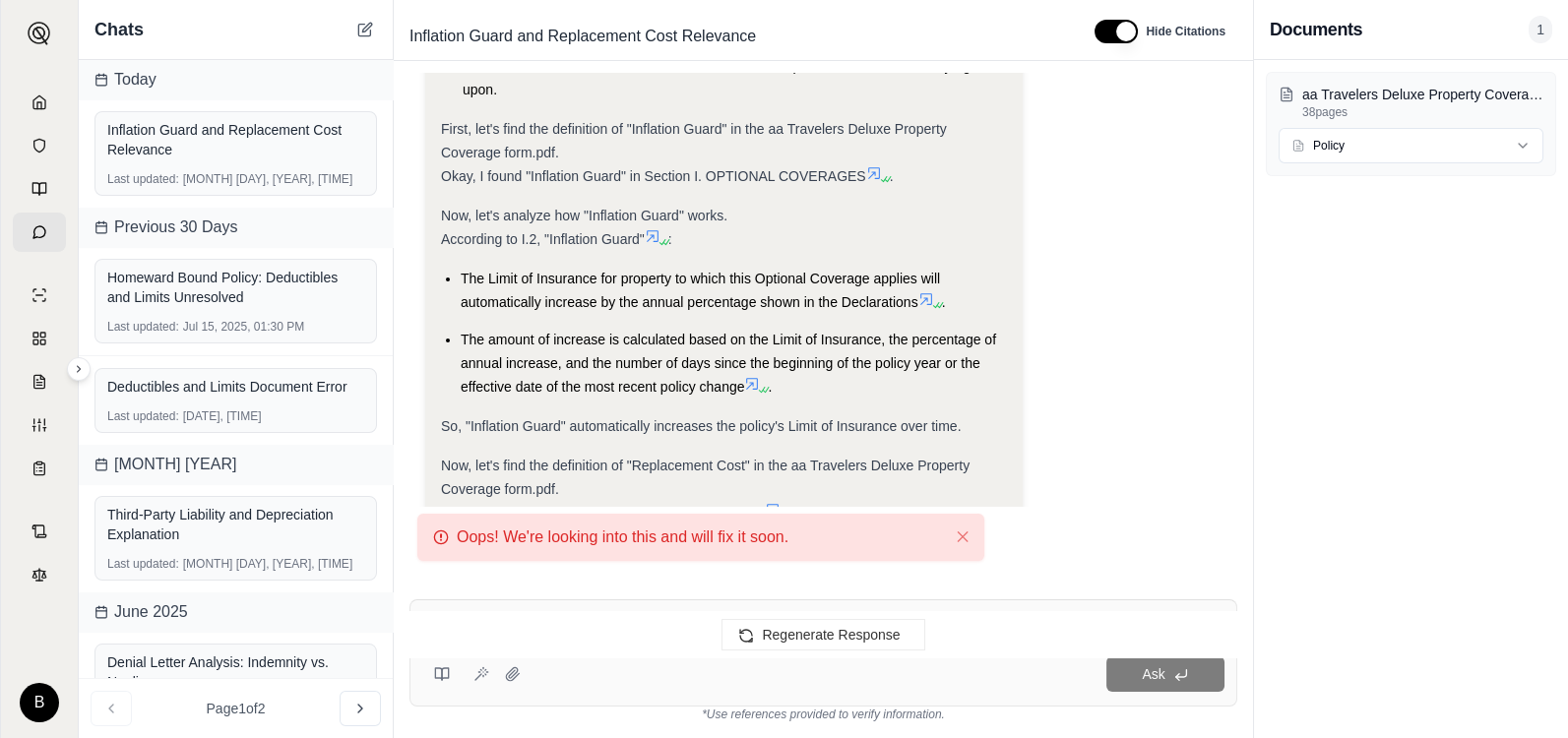 scroll, scrollTop: 0, scrollLeft: 0, axis: both 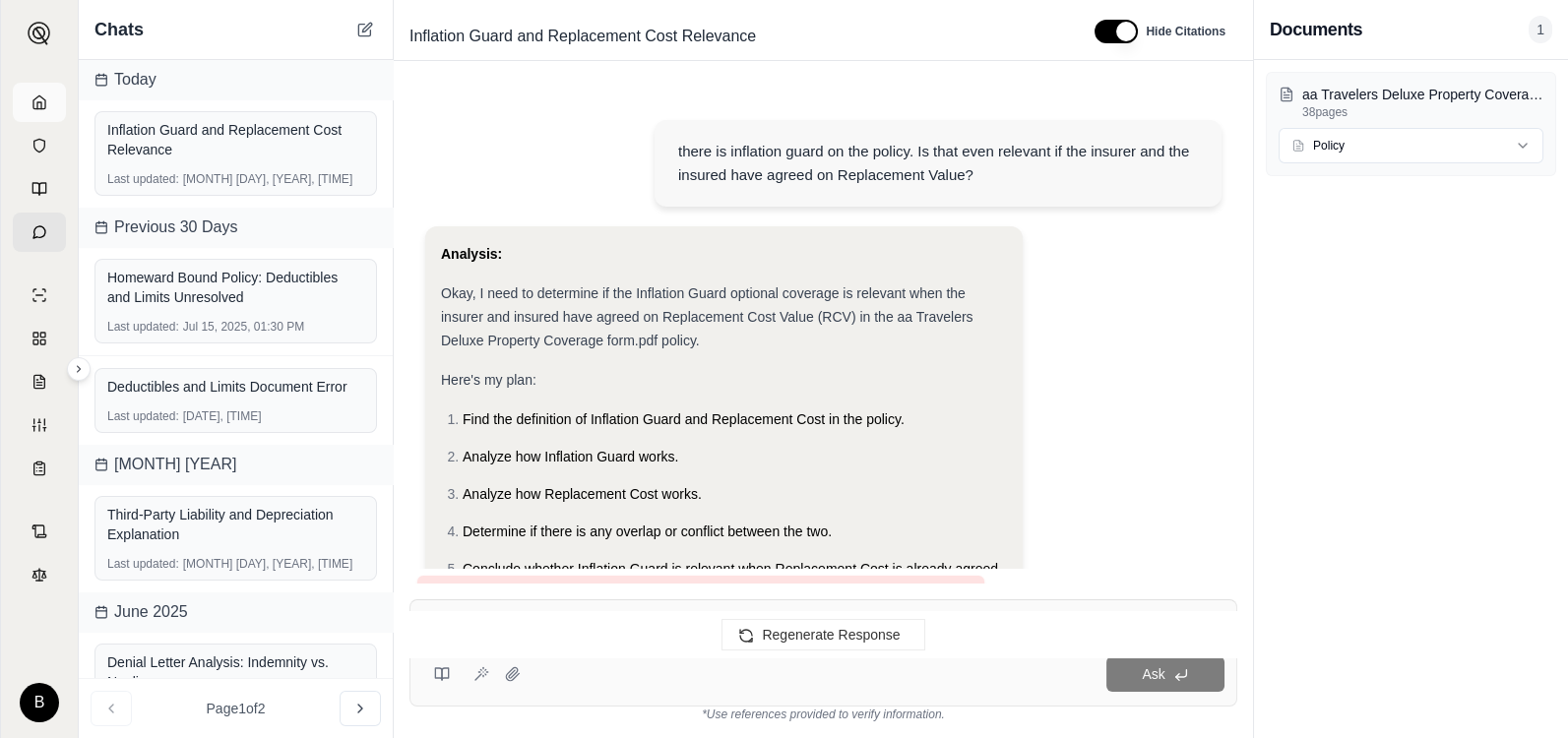 click 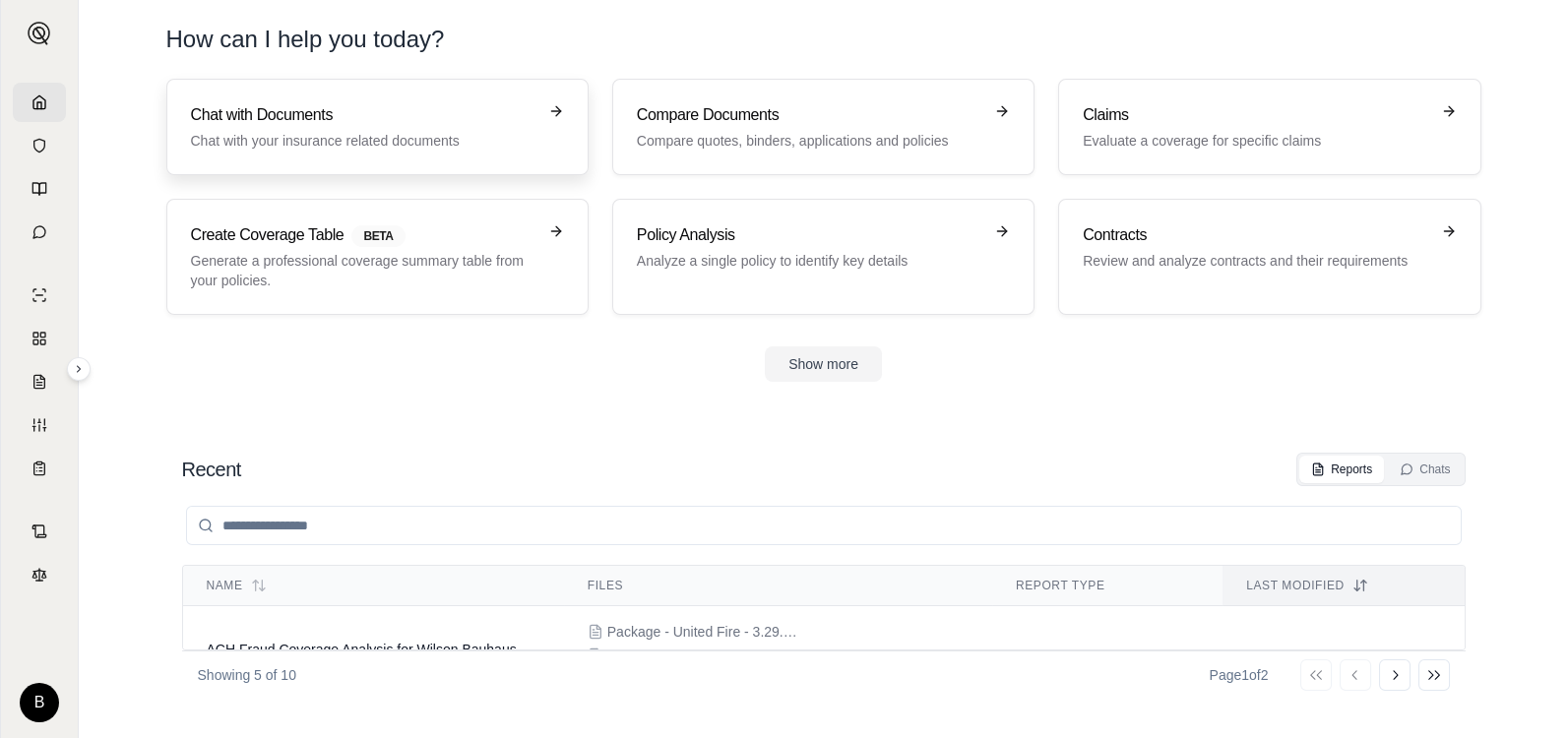 click on "Chat with Documents" at bounding box center (363, 115) 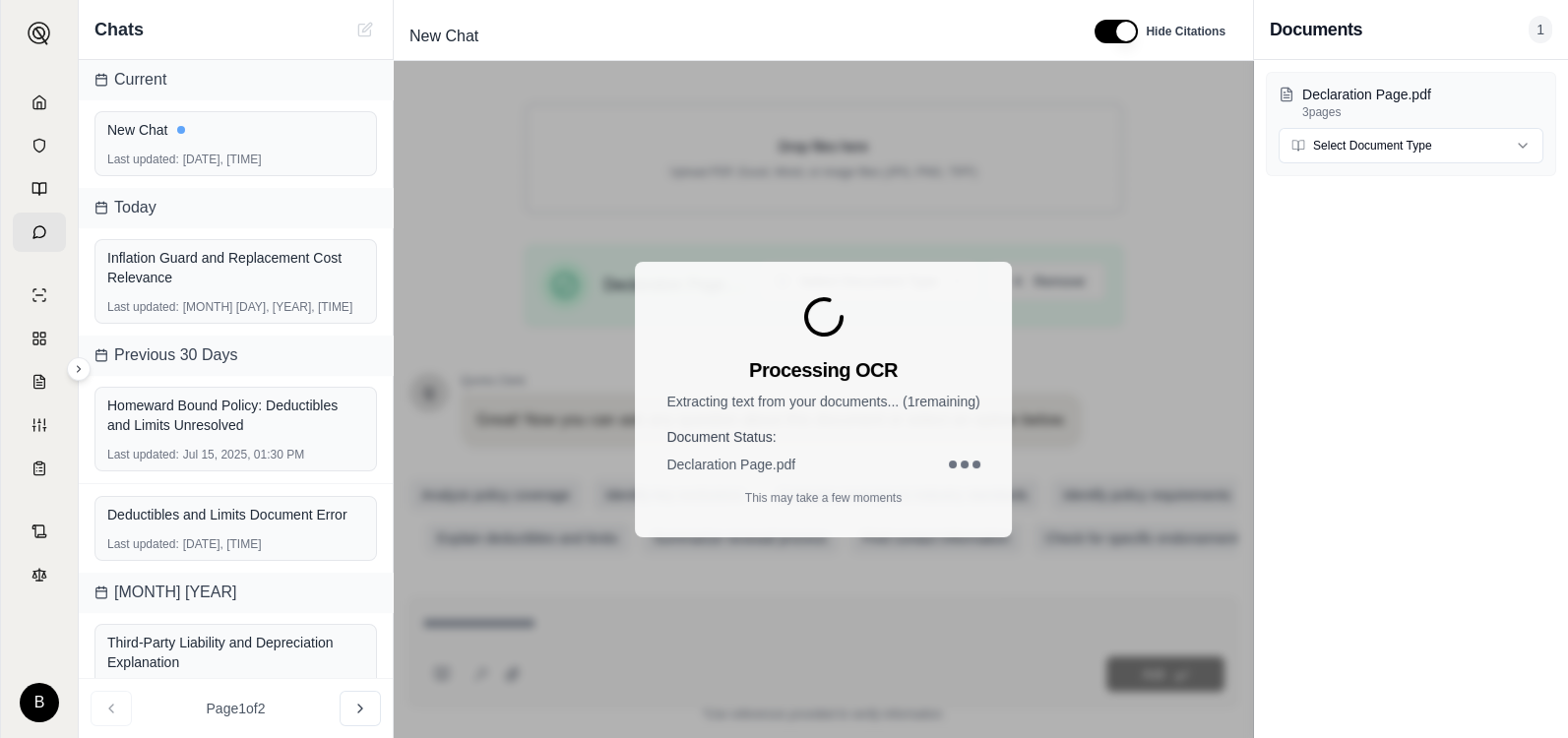 scroll, scrollTop: 322, scrollLeft: 0, axis: vertical 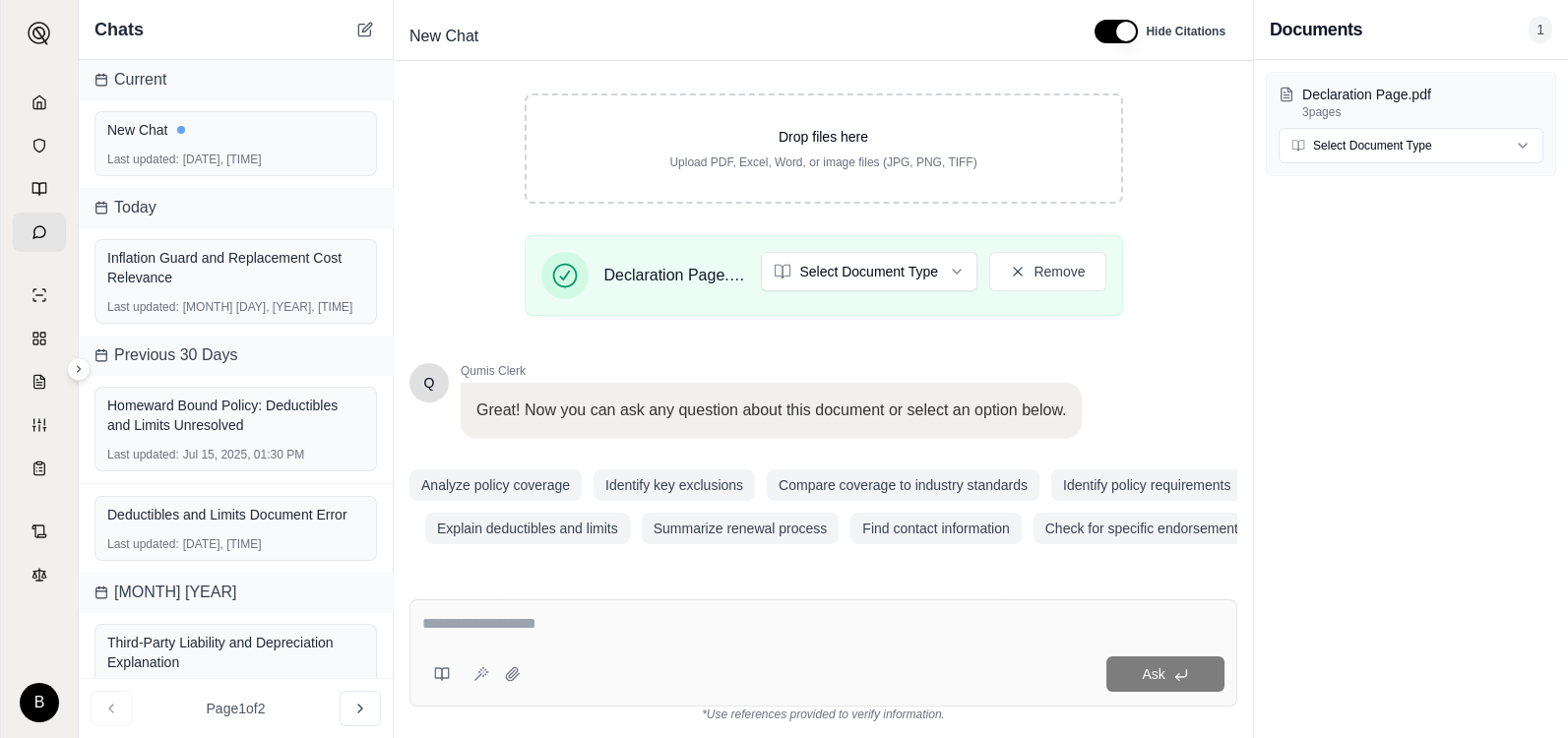 click on "Great! Now you can ask any question about this document or select an option below." at bounding box center [771, 410] 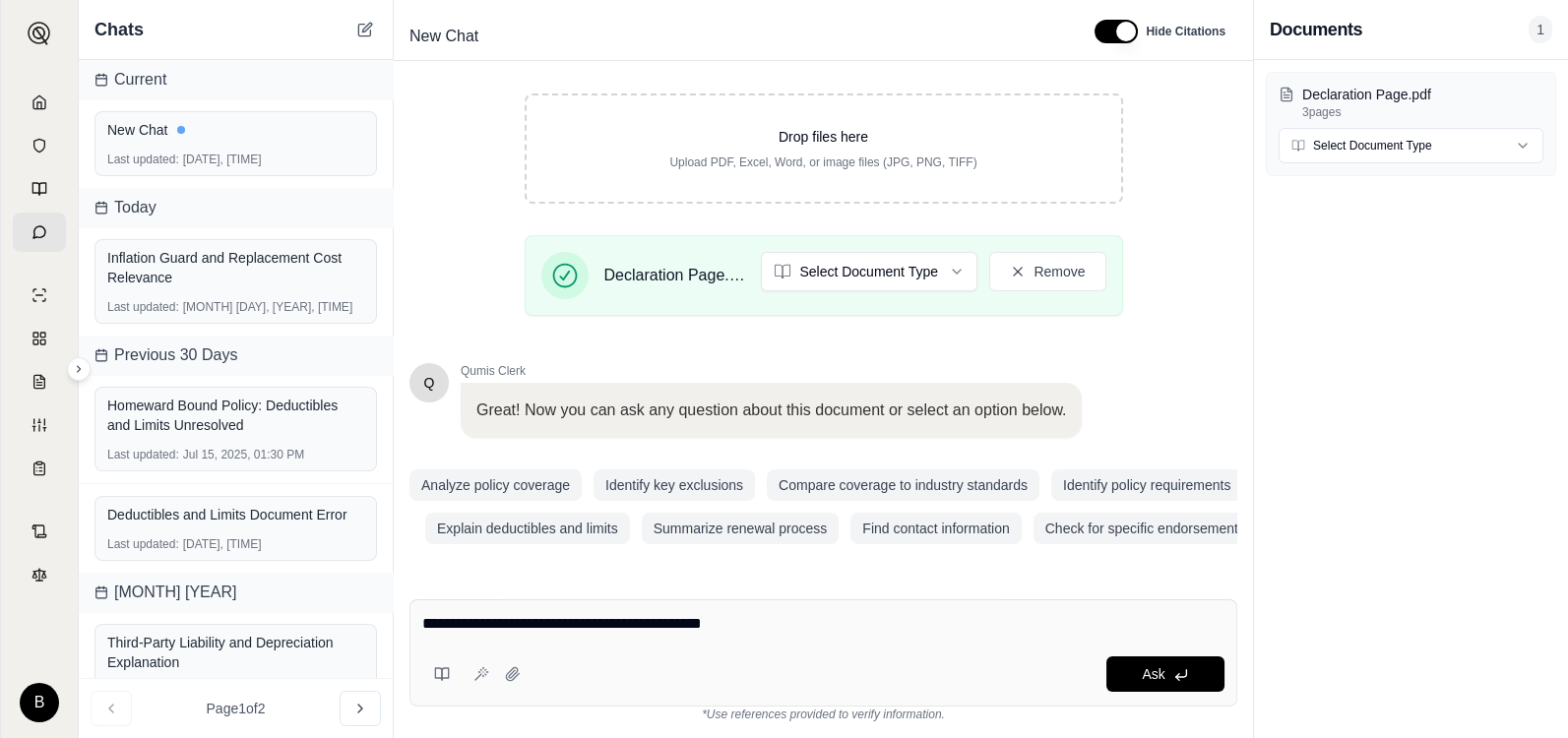 type on "**********" 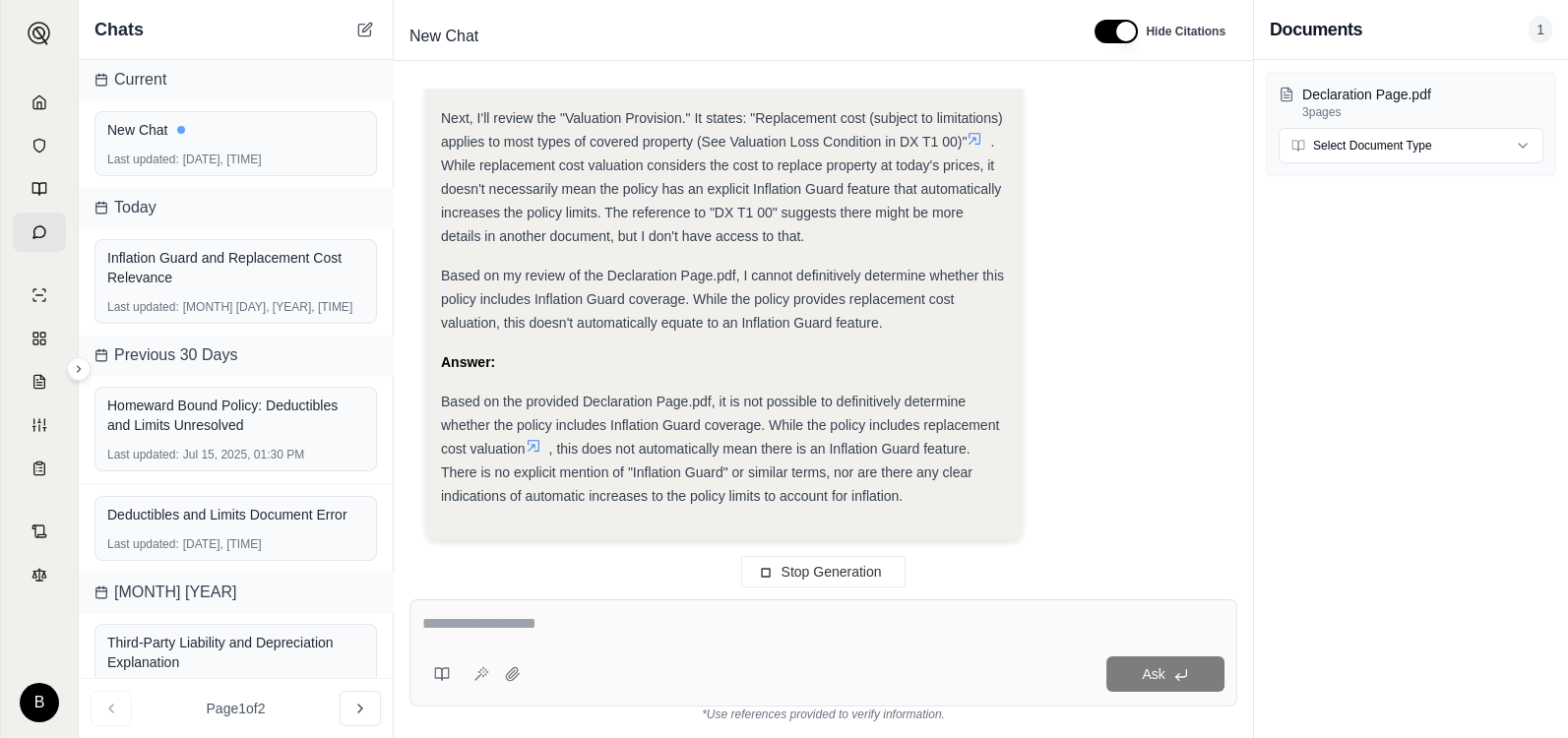 scroll, scrollTop: 893, scrollLeft: 0, axis: vertical 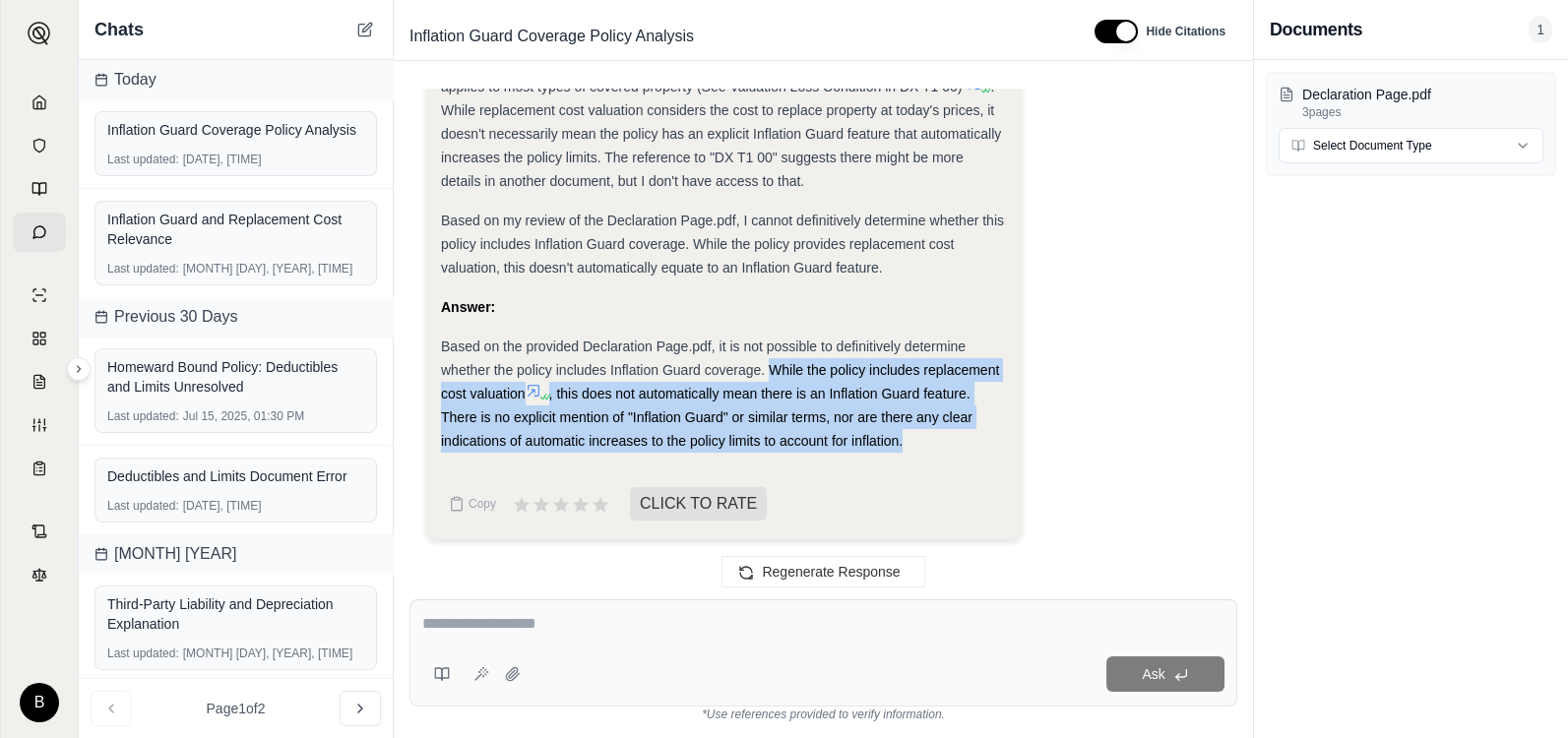 drag, startPoint x: 776, startPoint y: 365, endPoint x: 914, endPoint y: 444, distance: 159.01258 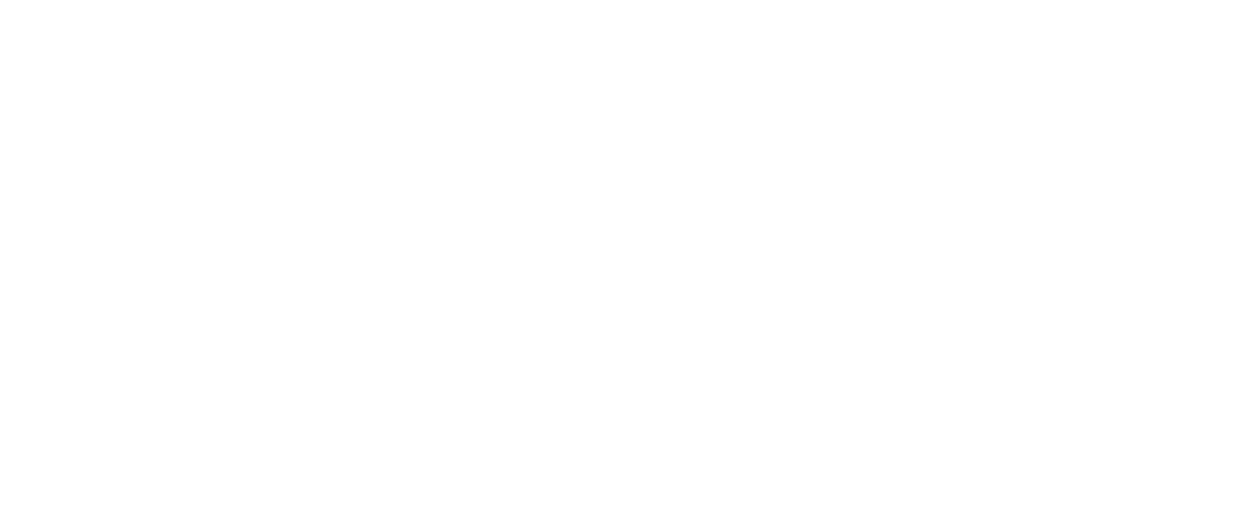 scroll, scrollTop: 0, scrollLeft: 0, axis: both 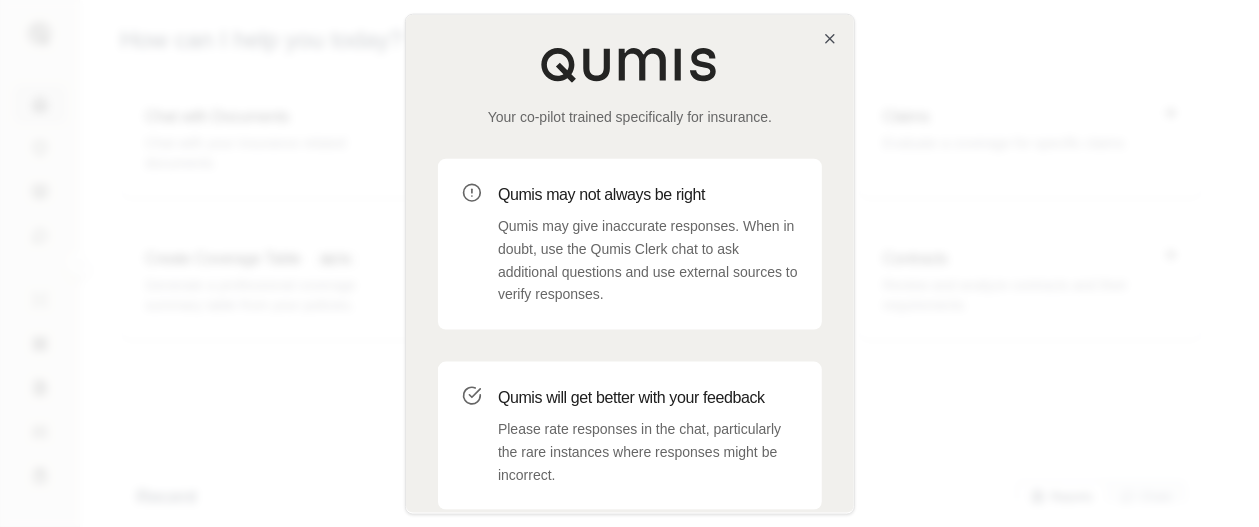 drag, startPoint x: 565, startPoint y: 217, endPoint x: 613, endPoint y: 216, distance: 48.010414 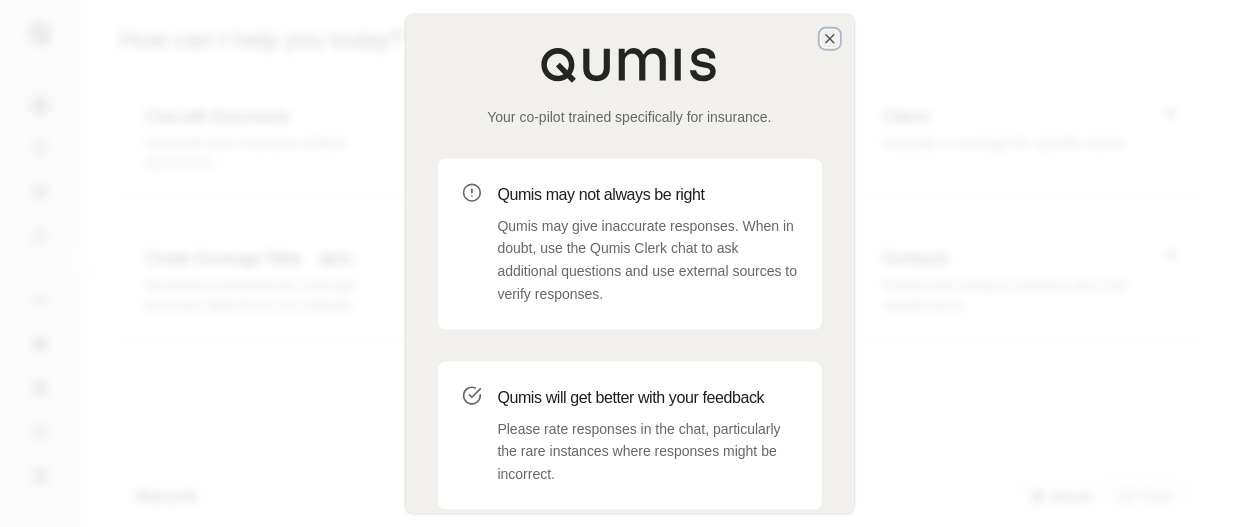 click 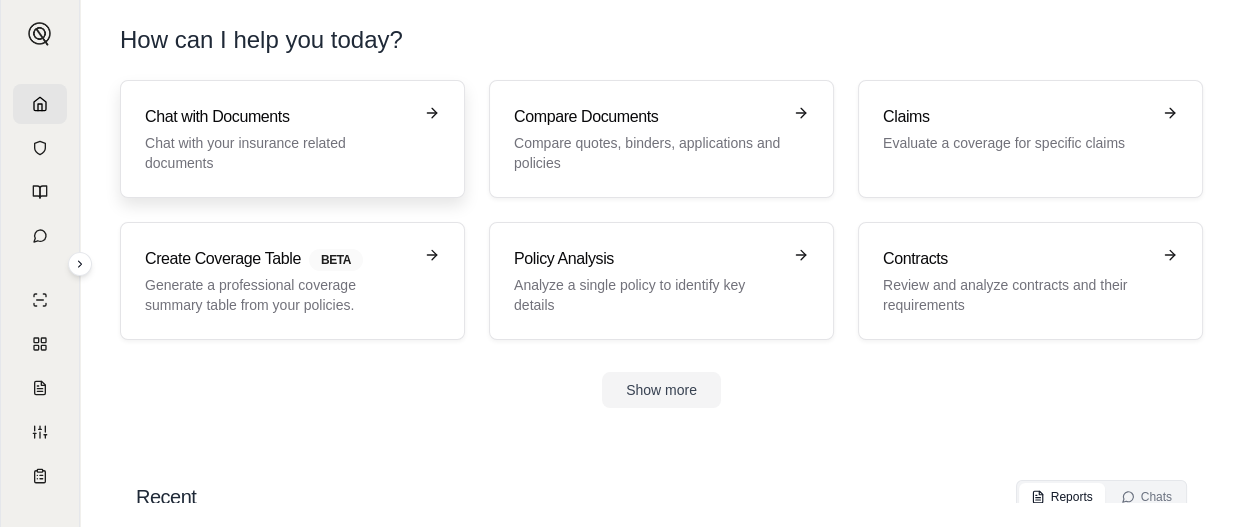 click on "Chat with Documents" at bounding box center [278, 117] 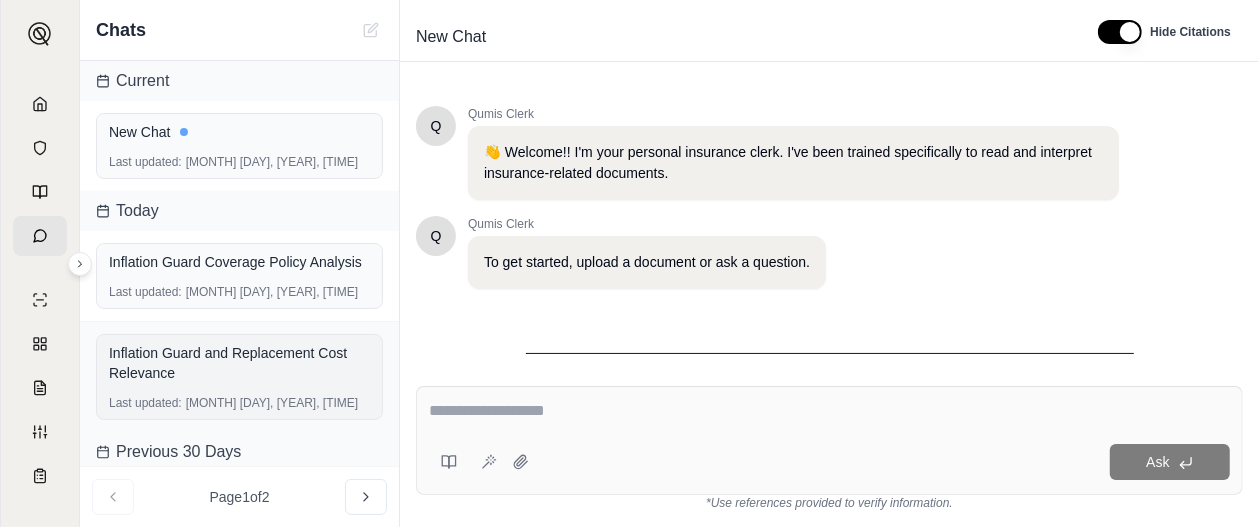 click on "Inflation Guard and Replacement Cost Relevance" at bounding box center (239, 363) 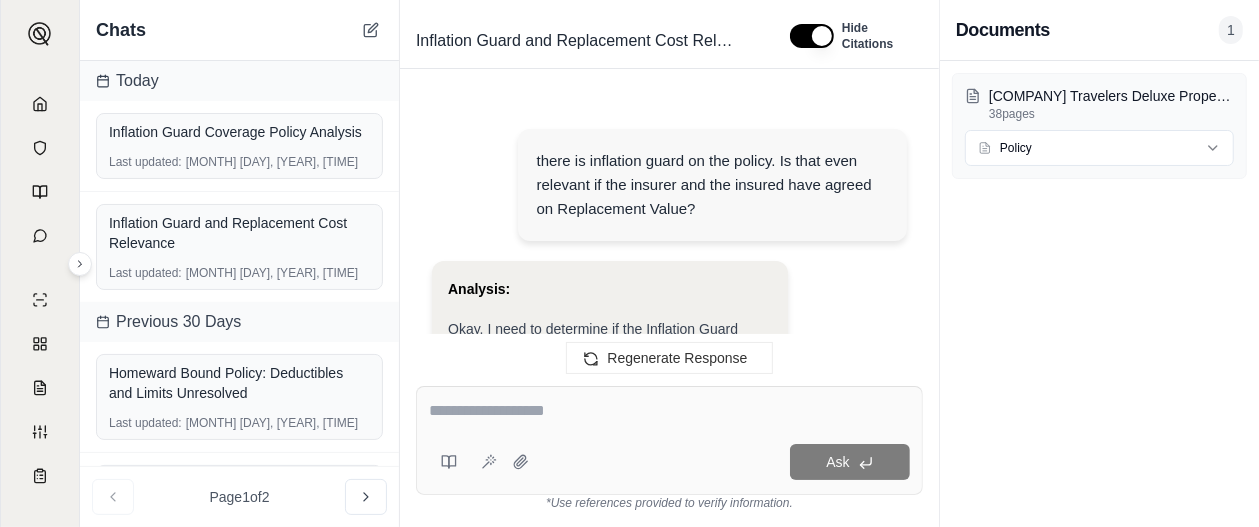 scroll, scrollTop: 4468, scrollLeft: 0, axis: vertical 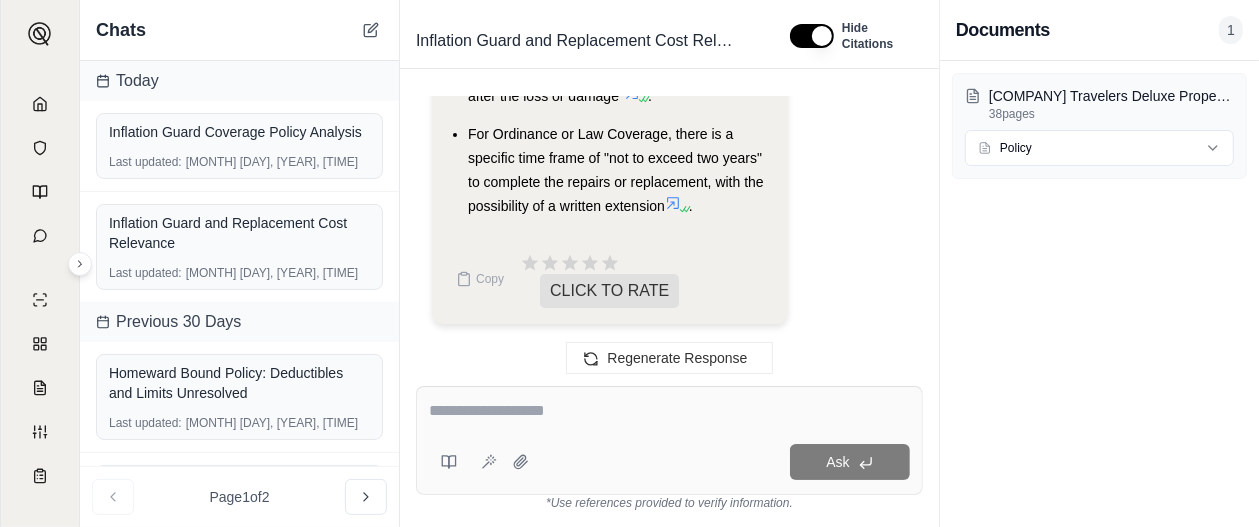 click at bounding box center [669, 411] 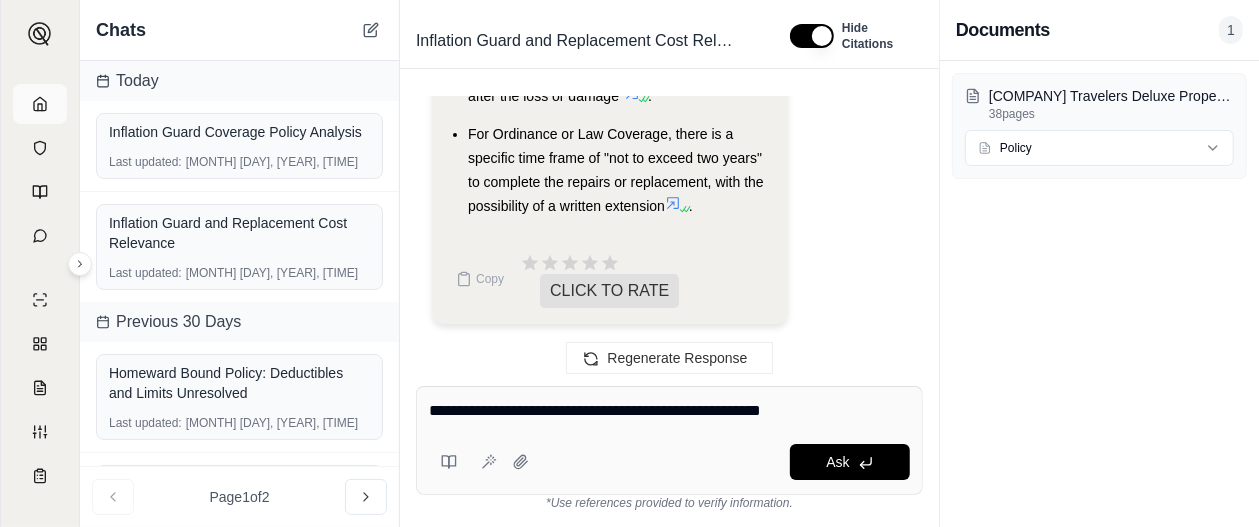 type on "**********" 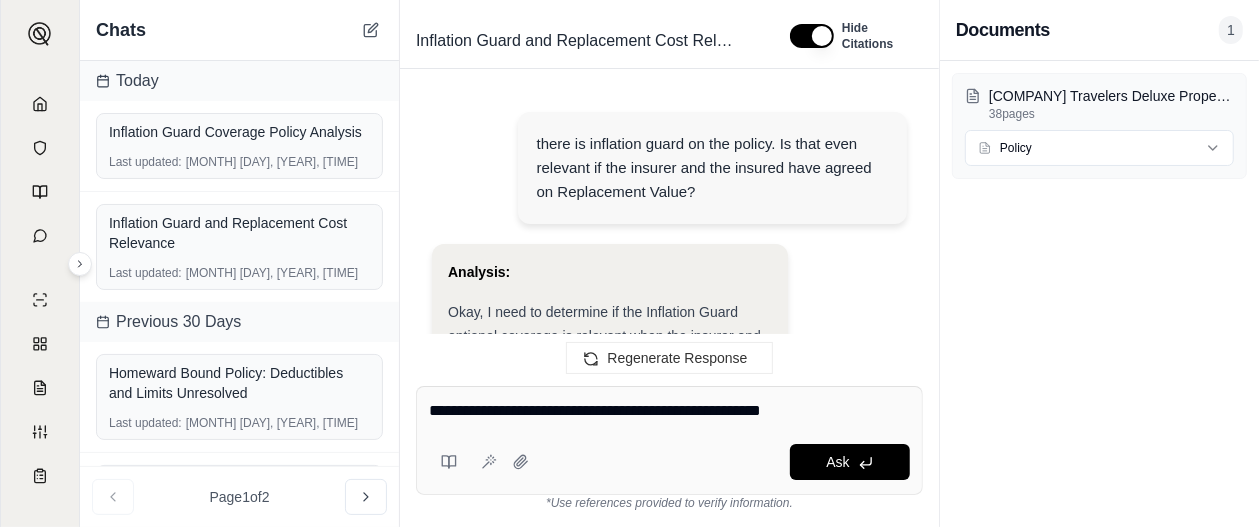 scroll, scrollTop: 0, scrollLeft: 0, axis: both 